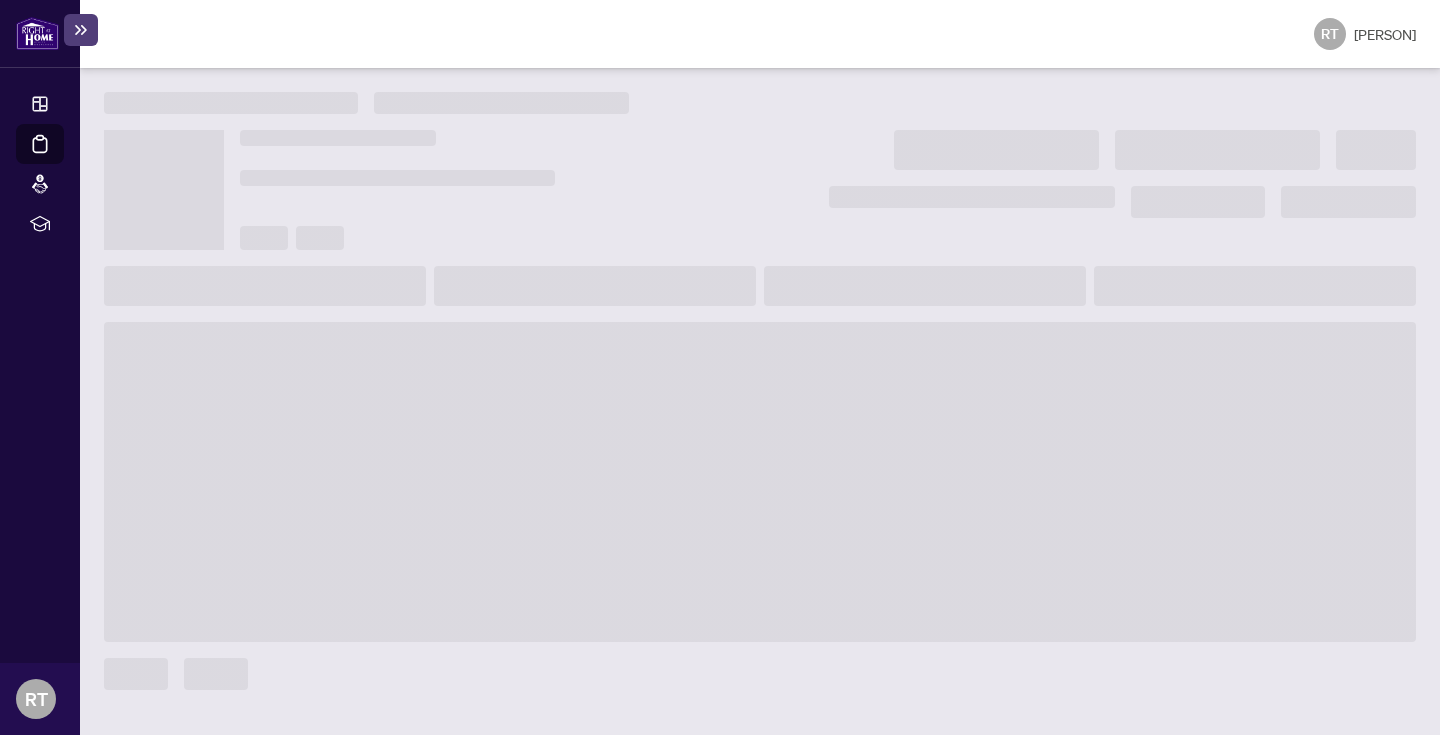 scroll, scrollTop: 0, scrollLeft: 0, axis: both 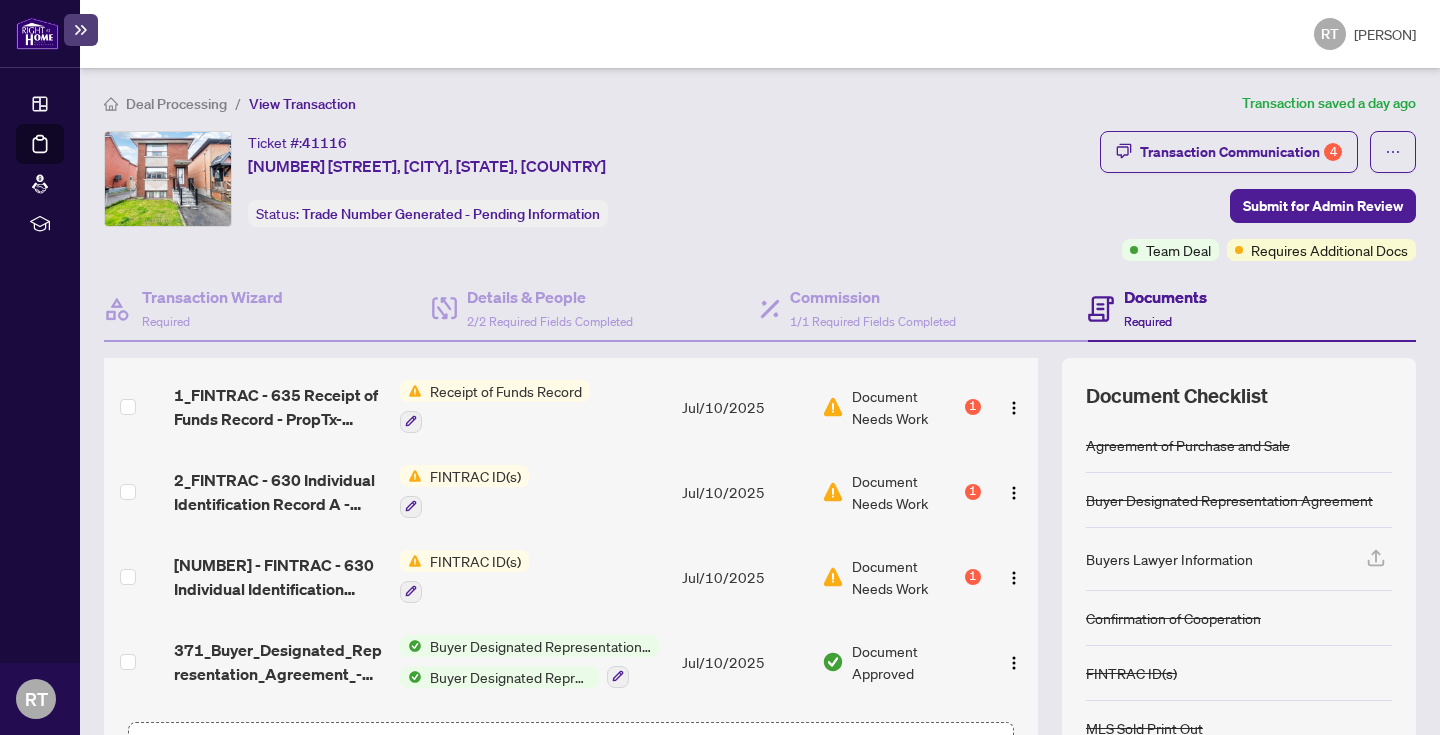 click on "Document Needs Work 1" at bounding box center [901, 407] 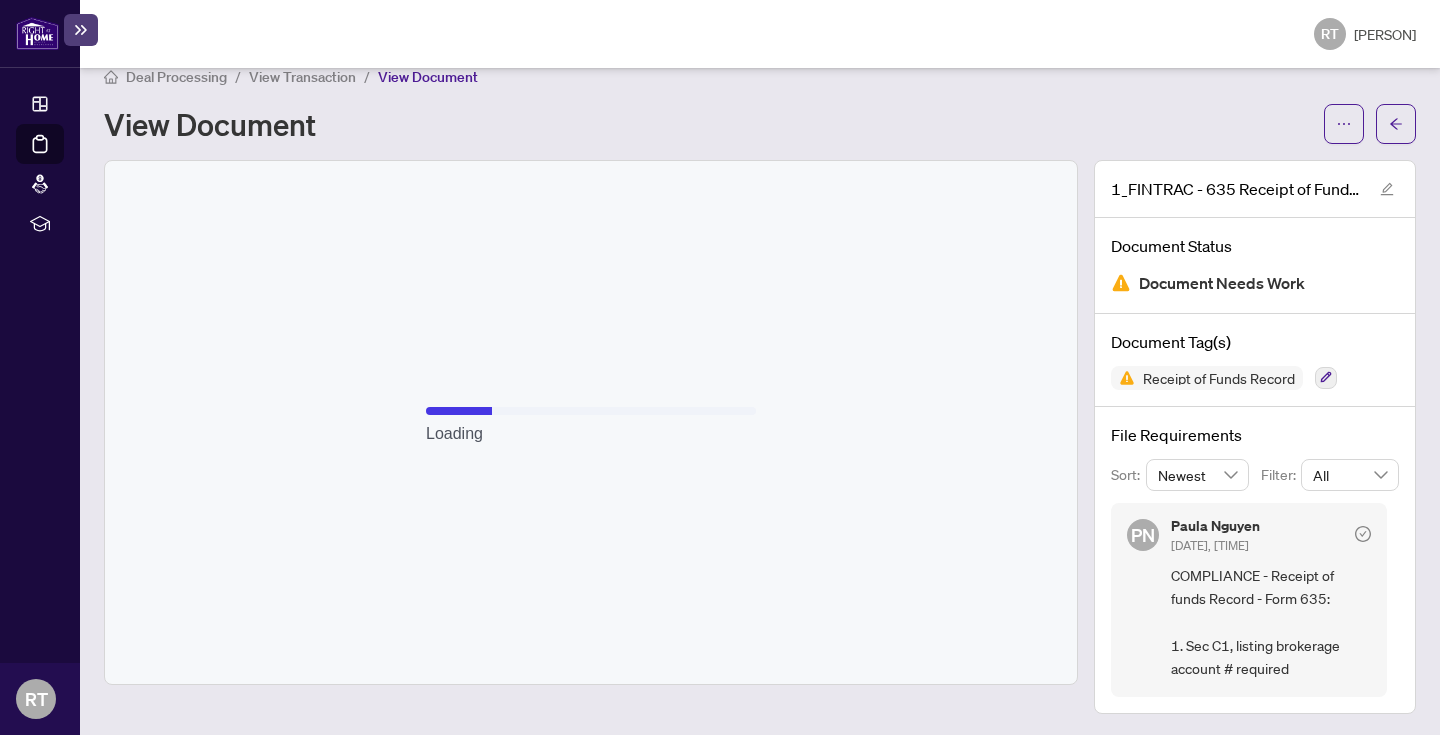 scroll, scrollTop: 23, scrollLeft: 0, axis: vertical 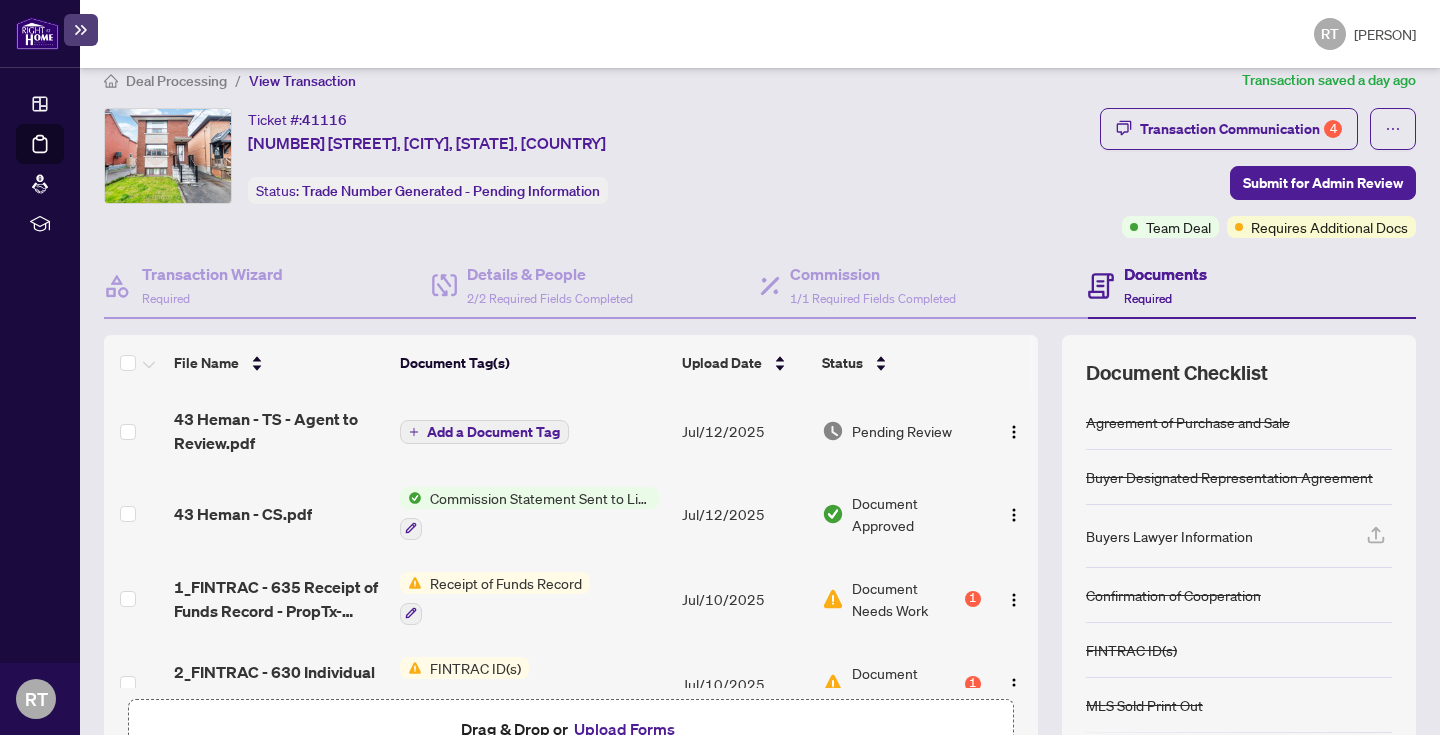 click at bounding box center [37, 33] 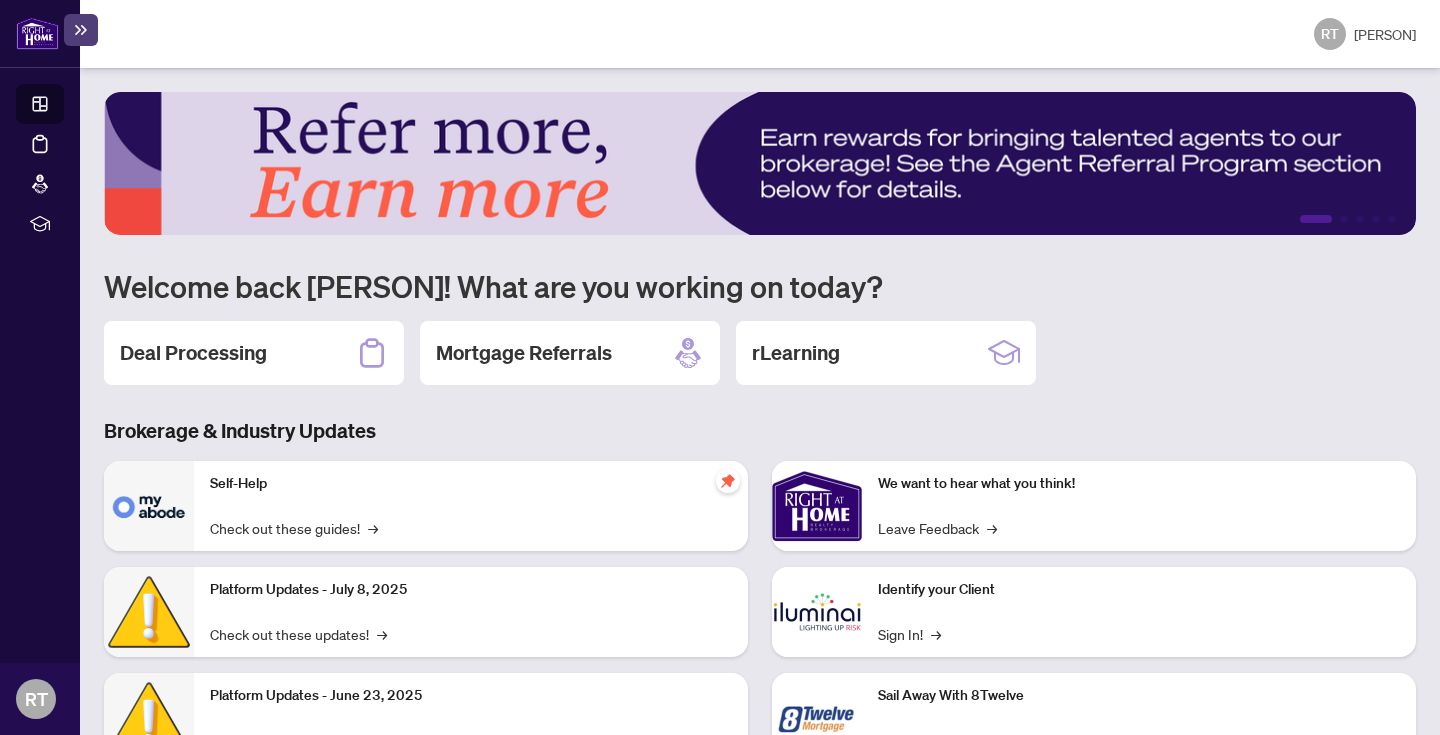 scroll, scrollTop: 105, scrollLeft: 0, axis: vertical 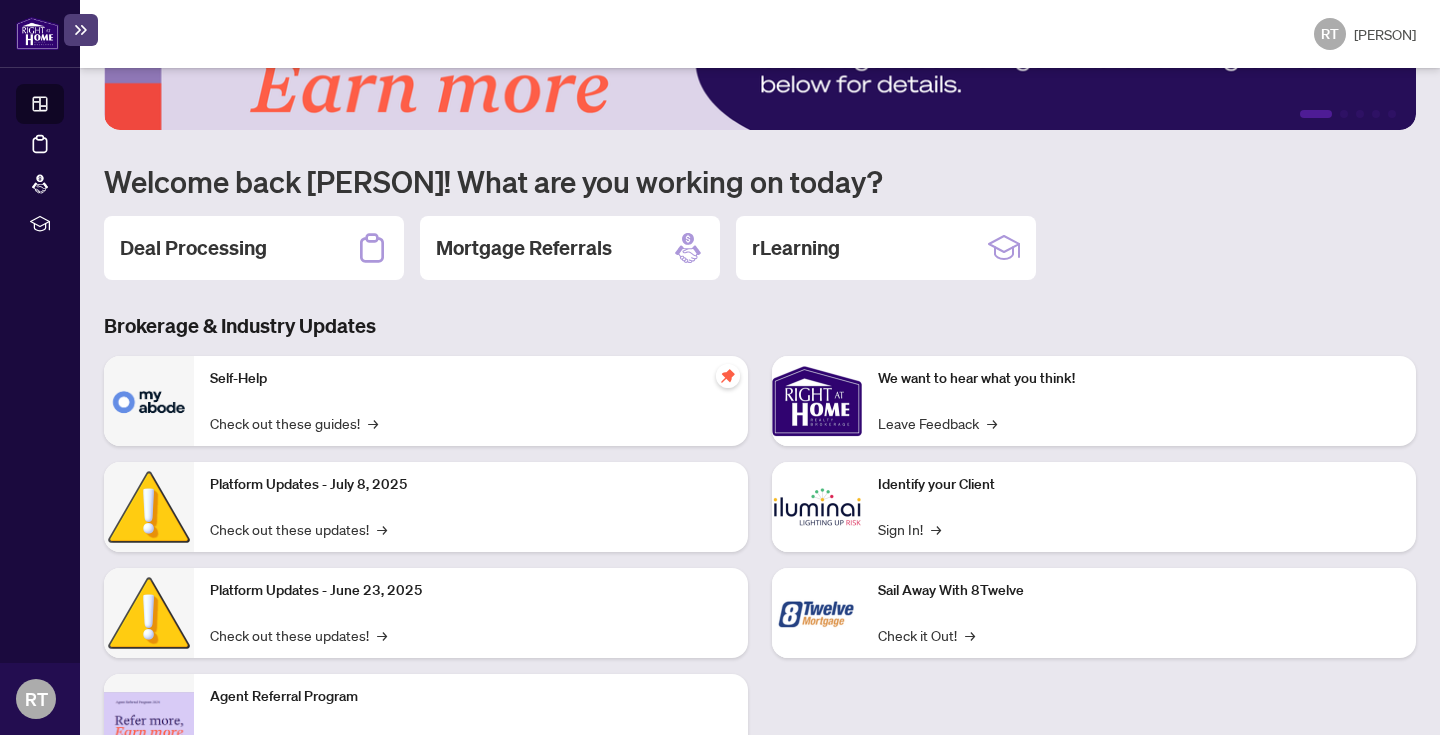 click on "Deal Processing" at bounding box center (193, 248) 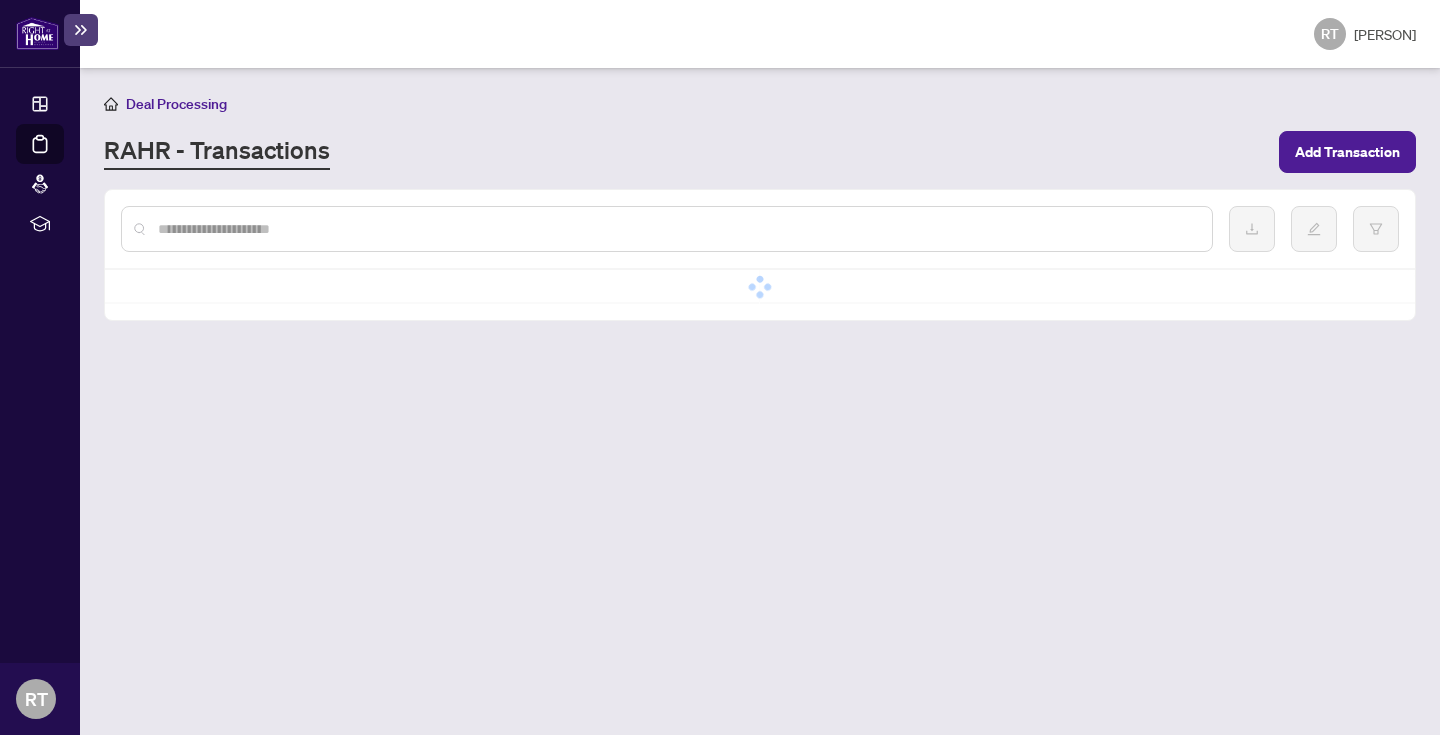 scroll, scrollTop: 0, scrollLeft: 0, axis: both 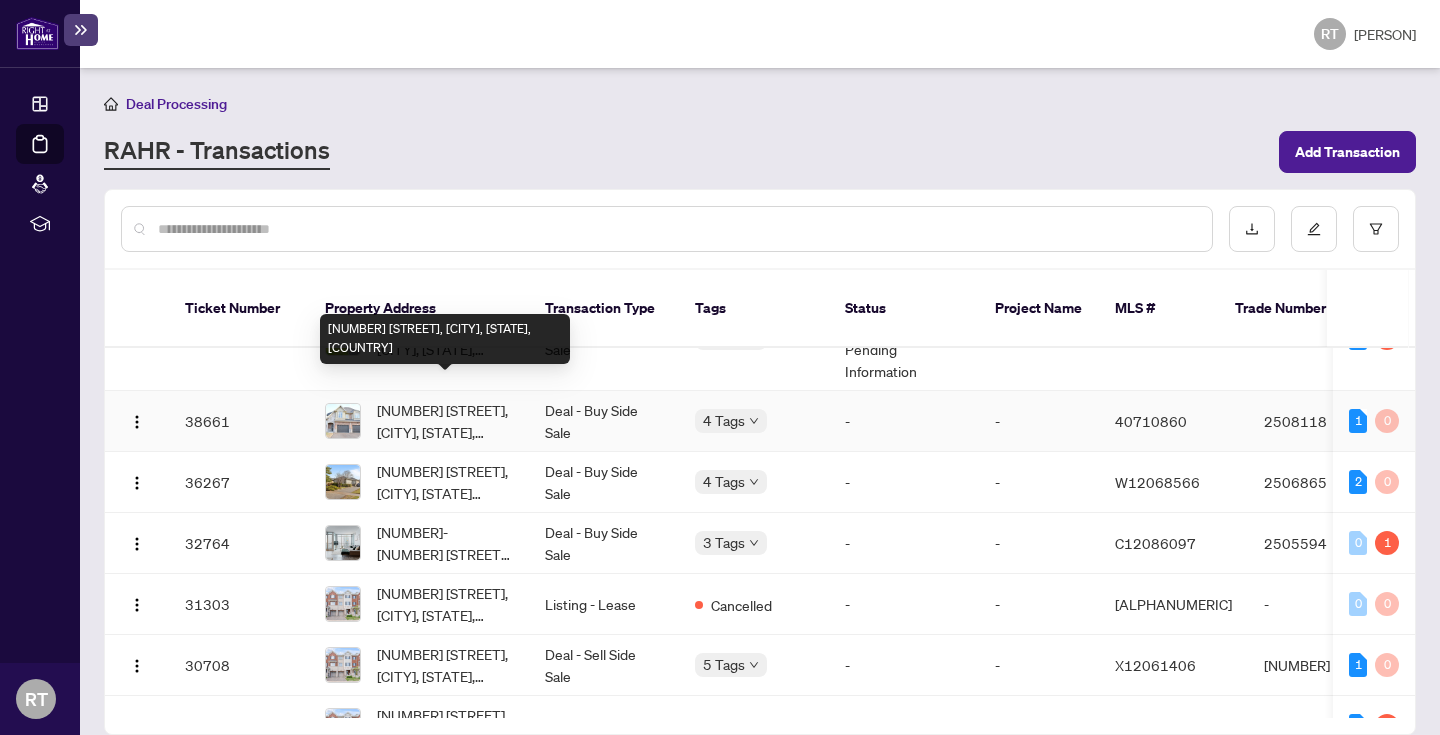 click on "[NUMBER] [STREET], [CITY], [STATE], [COUNTRY]" at bounding box center [445, 421] 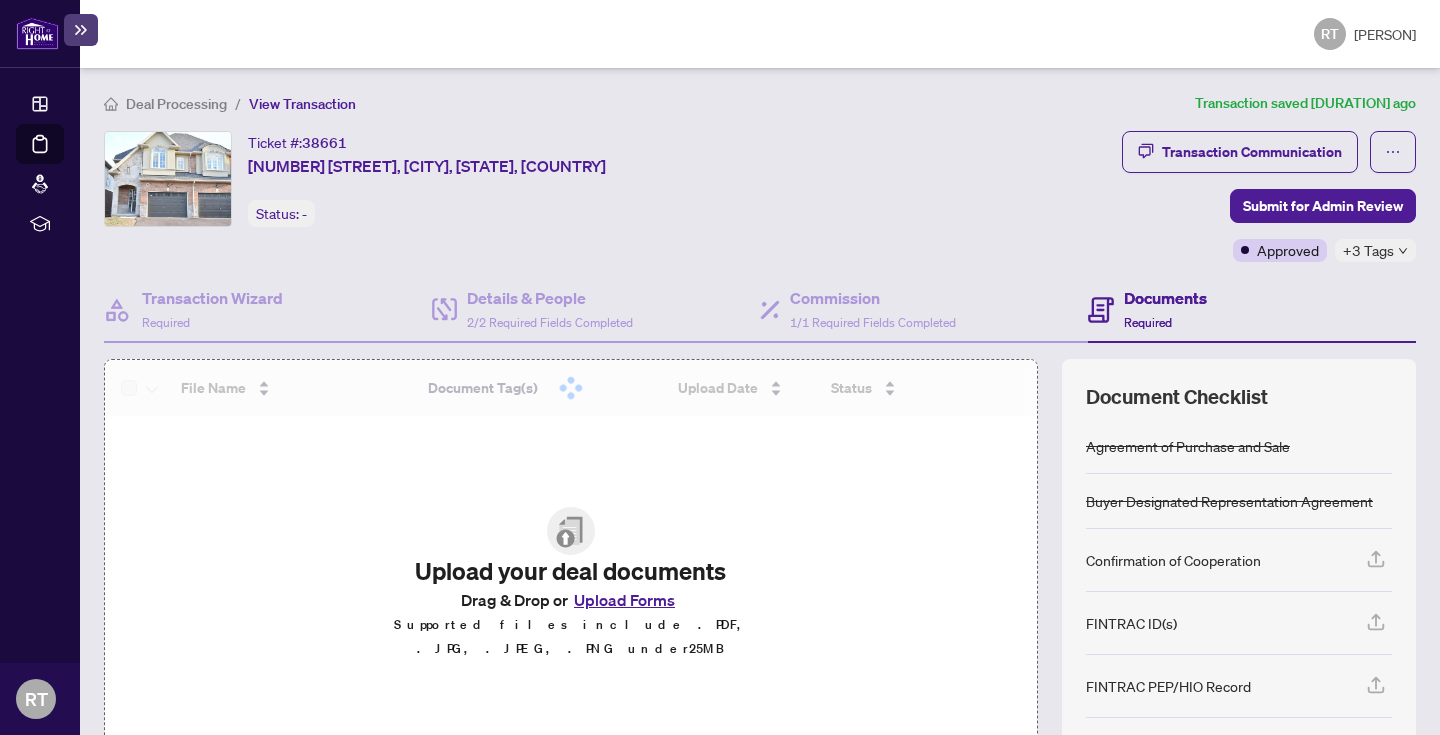scroll, scrollTop: 154, scrollLeft: 0, axis: vertical 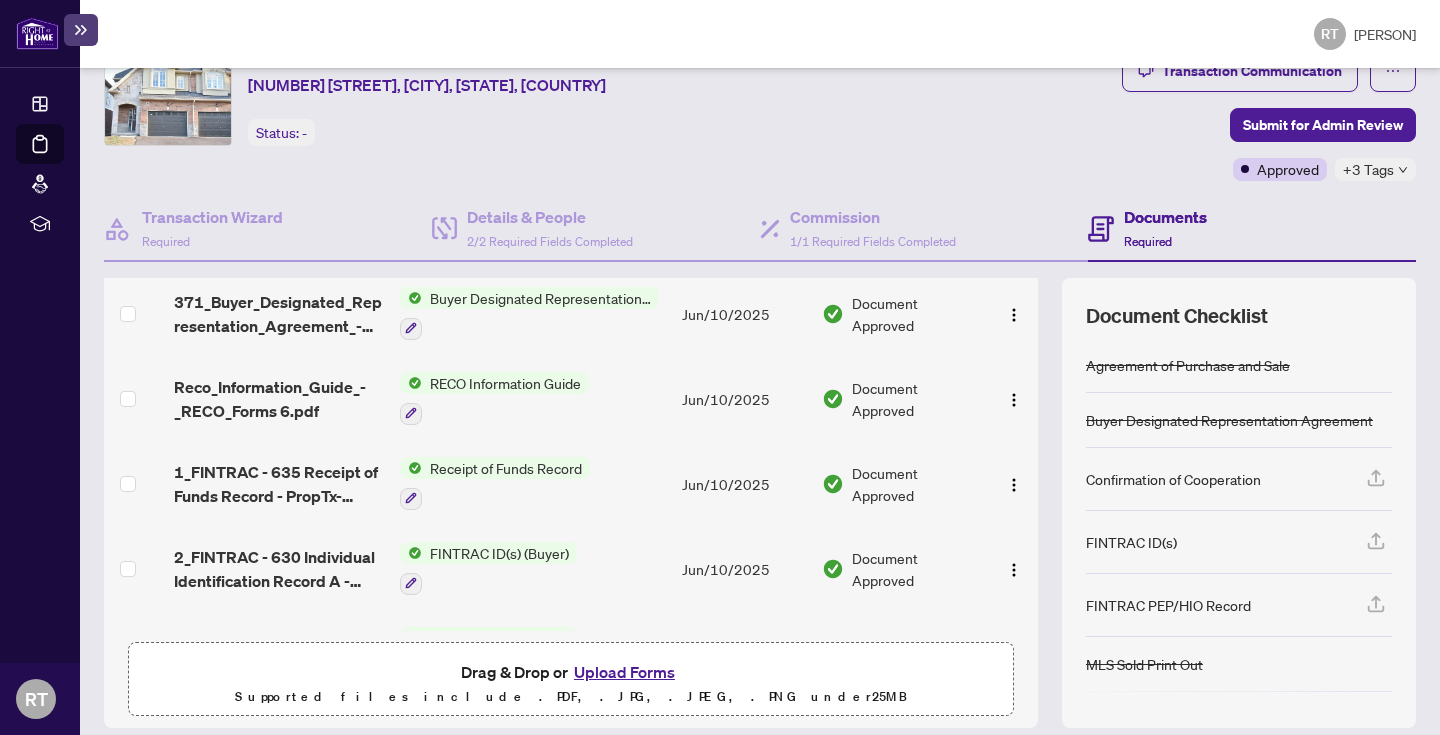 click on "1_FINTRAC - 635 Receipt of Funds Record - PropTx-OREA.pdf" at bounding box center [279, 484] 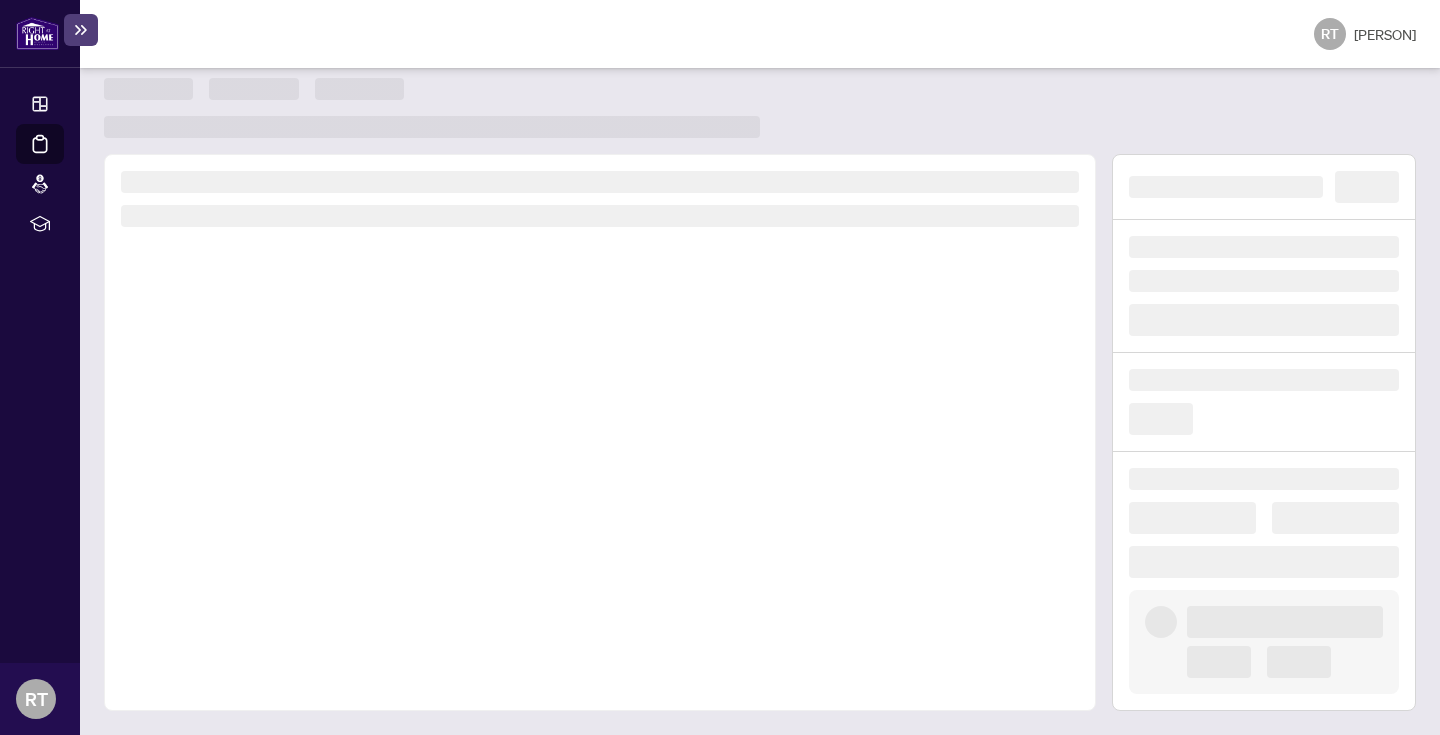 scroll, scrollTop: 0, scrollLeft: 0, axis: both 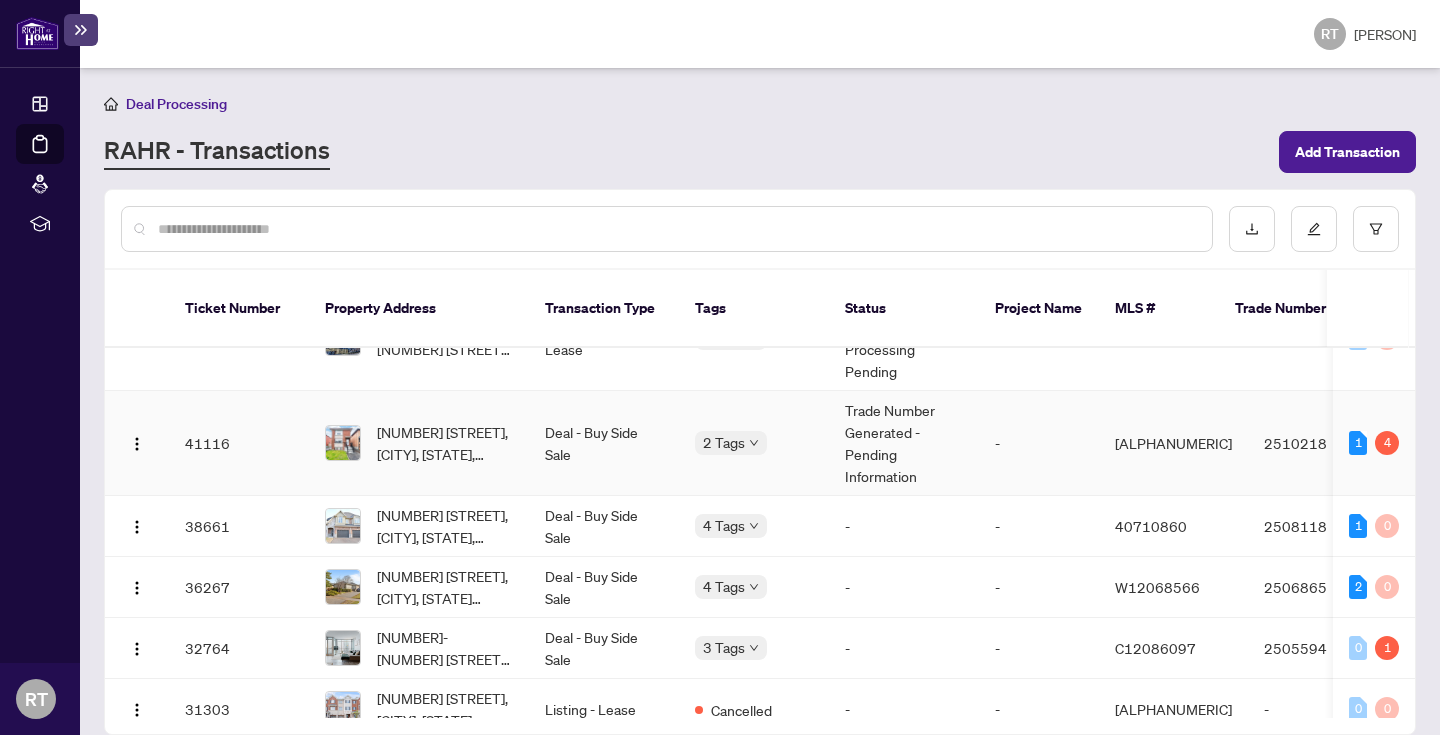 click on "[NUMBER] [STREET], [CITY], [STATE], [COUNTRY]" at bounding box center (419, 443) 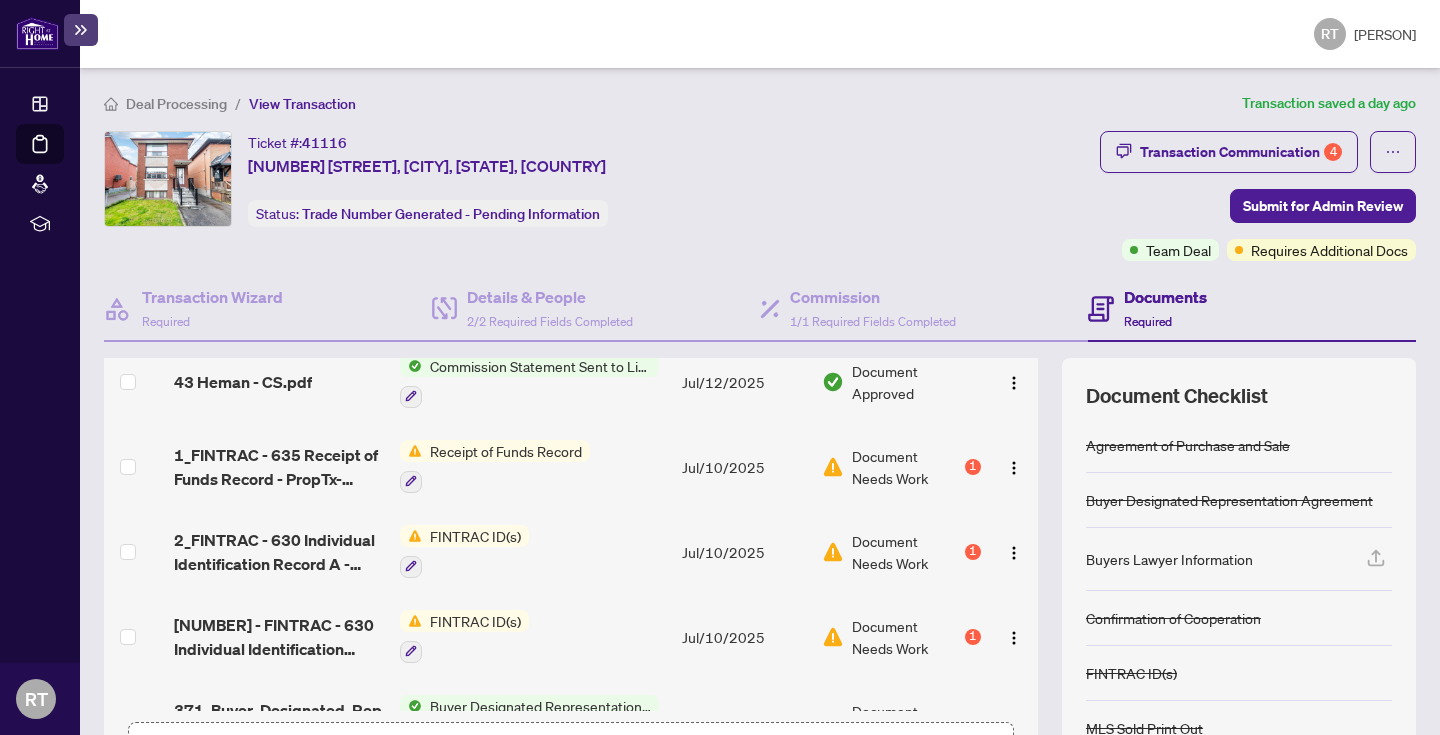 scroll, scrollTop: 163, scrollLeft: 0, axis: vertical 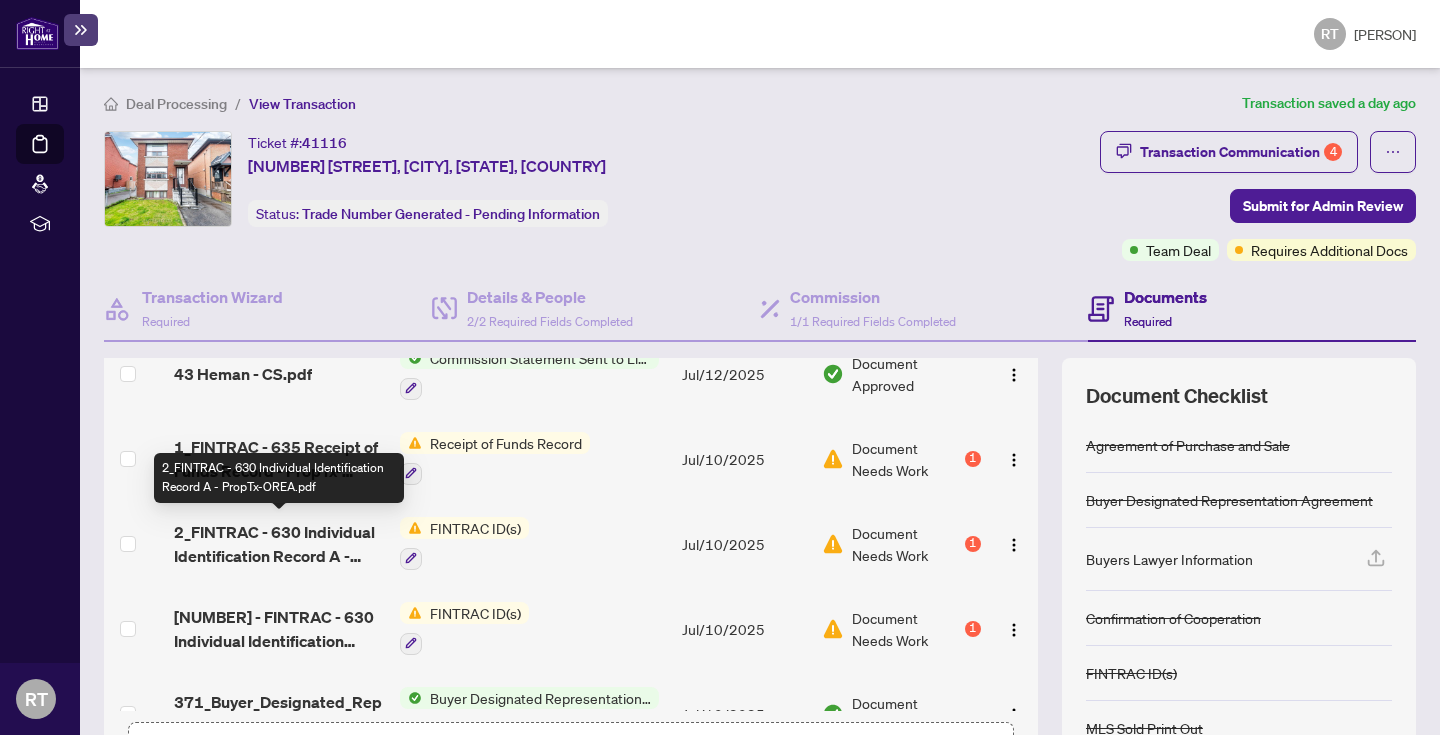 click on "2_FINTRAC - 630 Individual Identification Record A - PropTx-OREA.pdf" at bounding box center [279, 544] 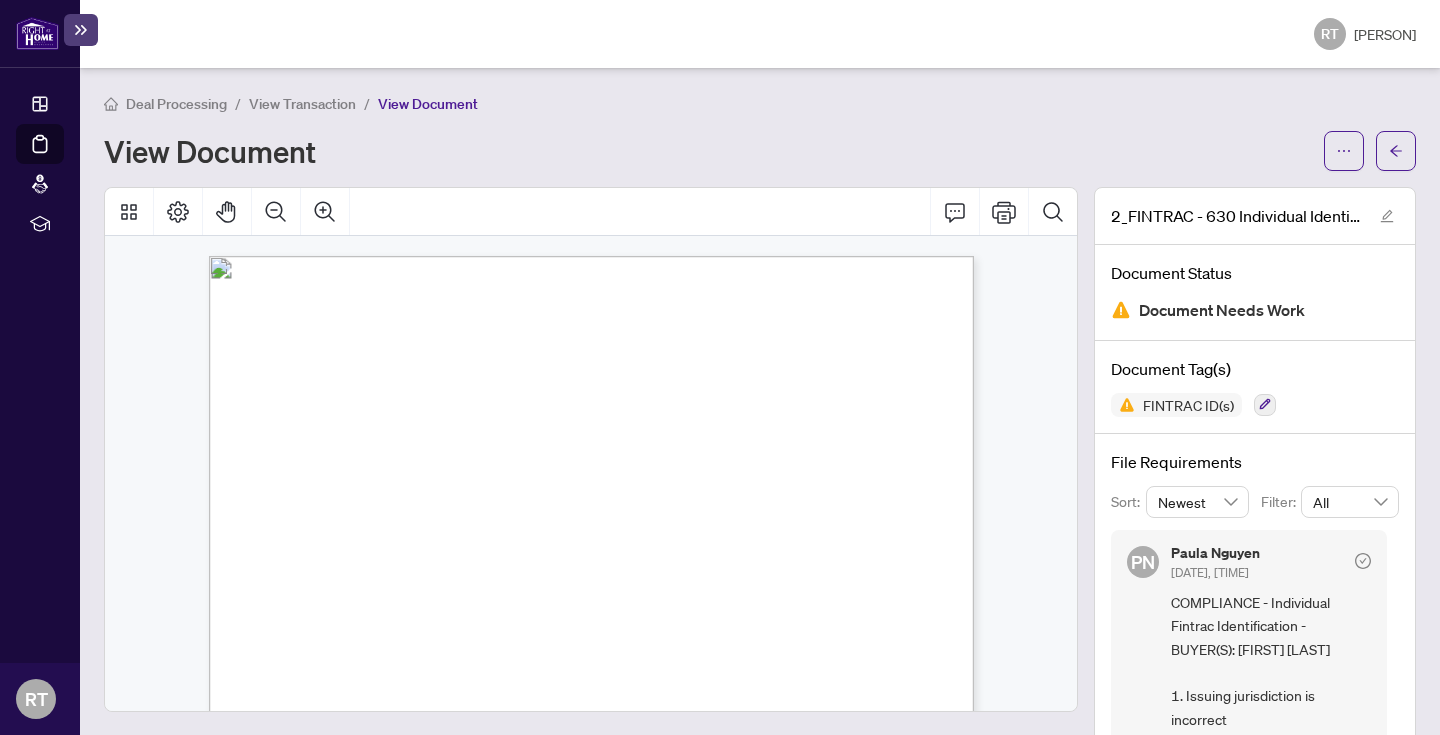 scroll, scrollTop: 51, scrollLeft: 0, axis: vertical 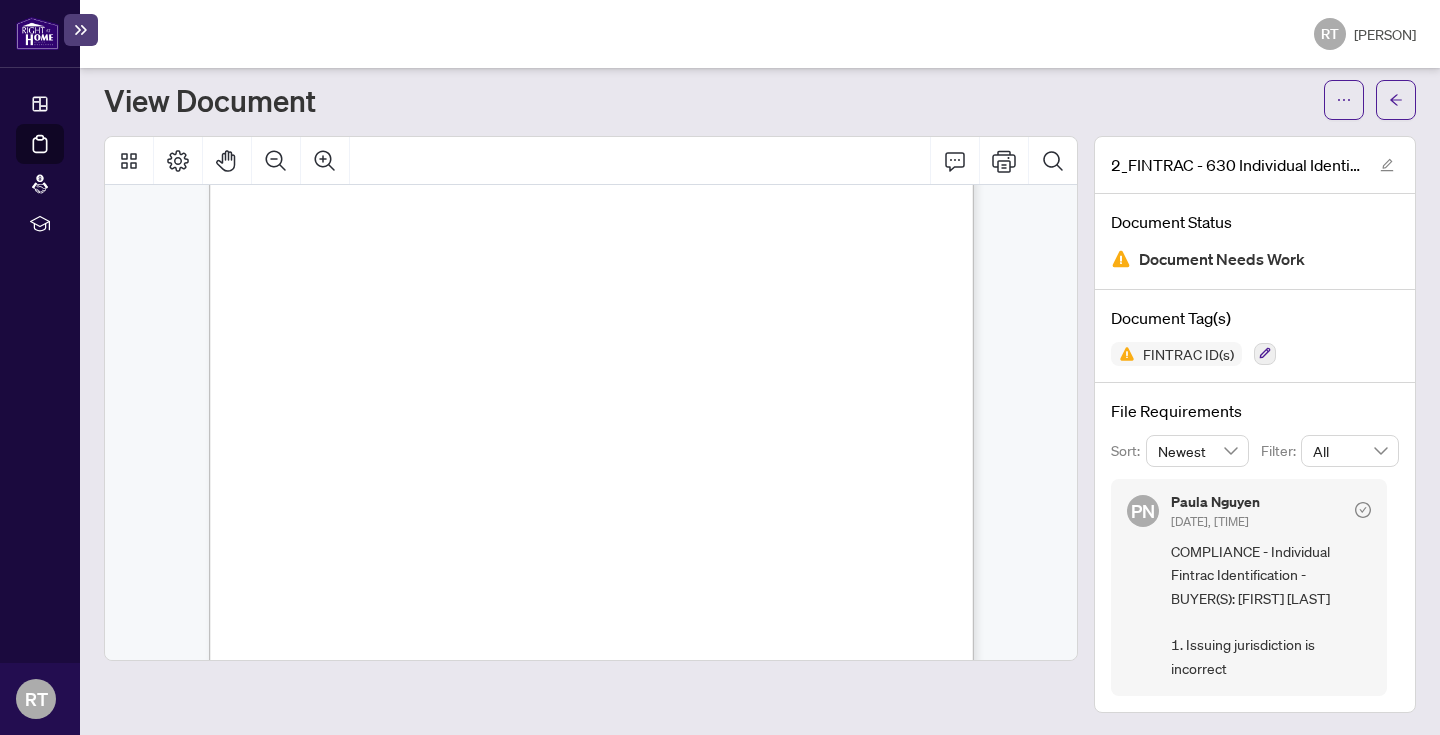 click on "COMPLIANCE - Individual Fintrac Identification - BUYER(S): [FIRST] [LAST]
1. Issuing jurisdiction is incorrect" at bounding box center [1271, 610] 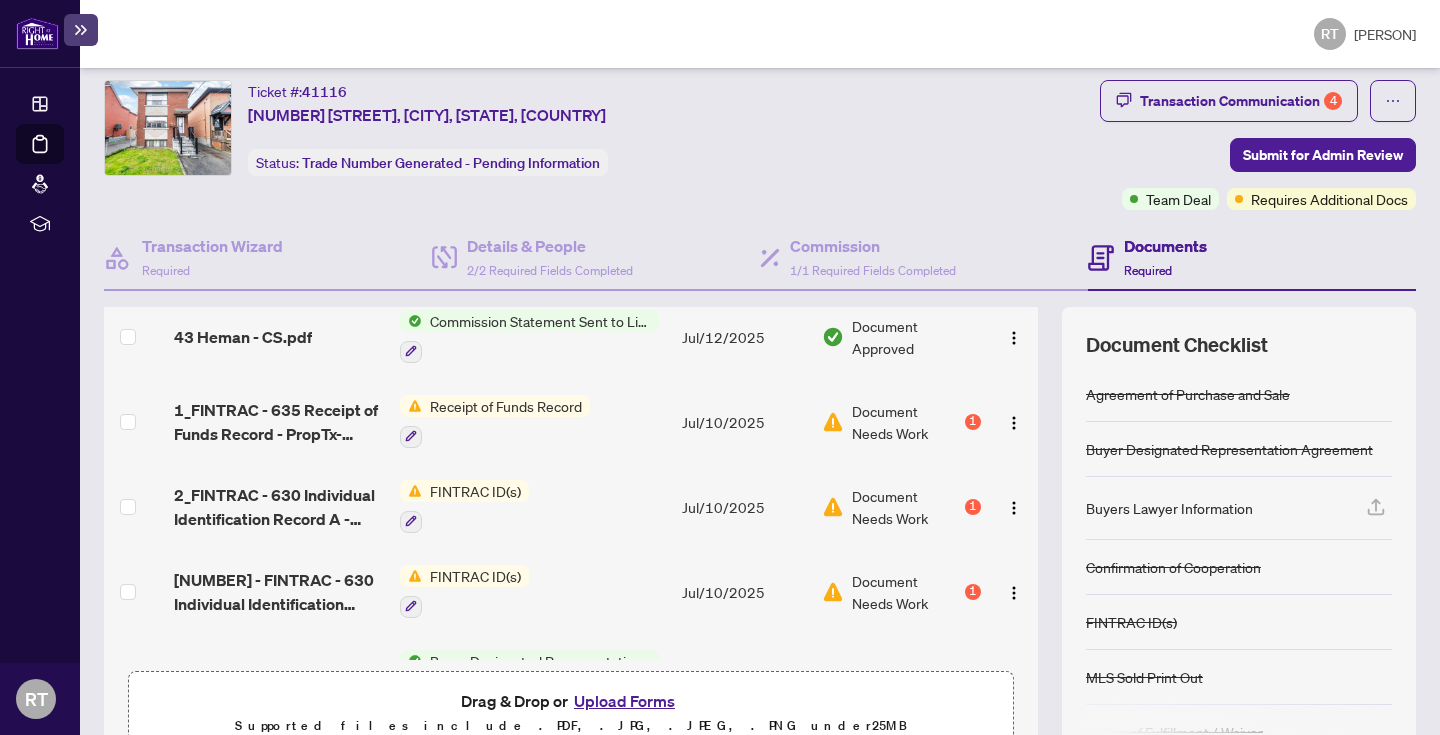 scroll, scrollTop: 145, scrollLeft: 0, axis: vertical 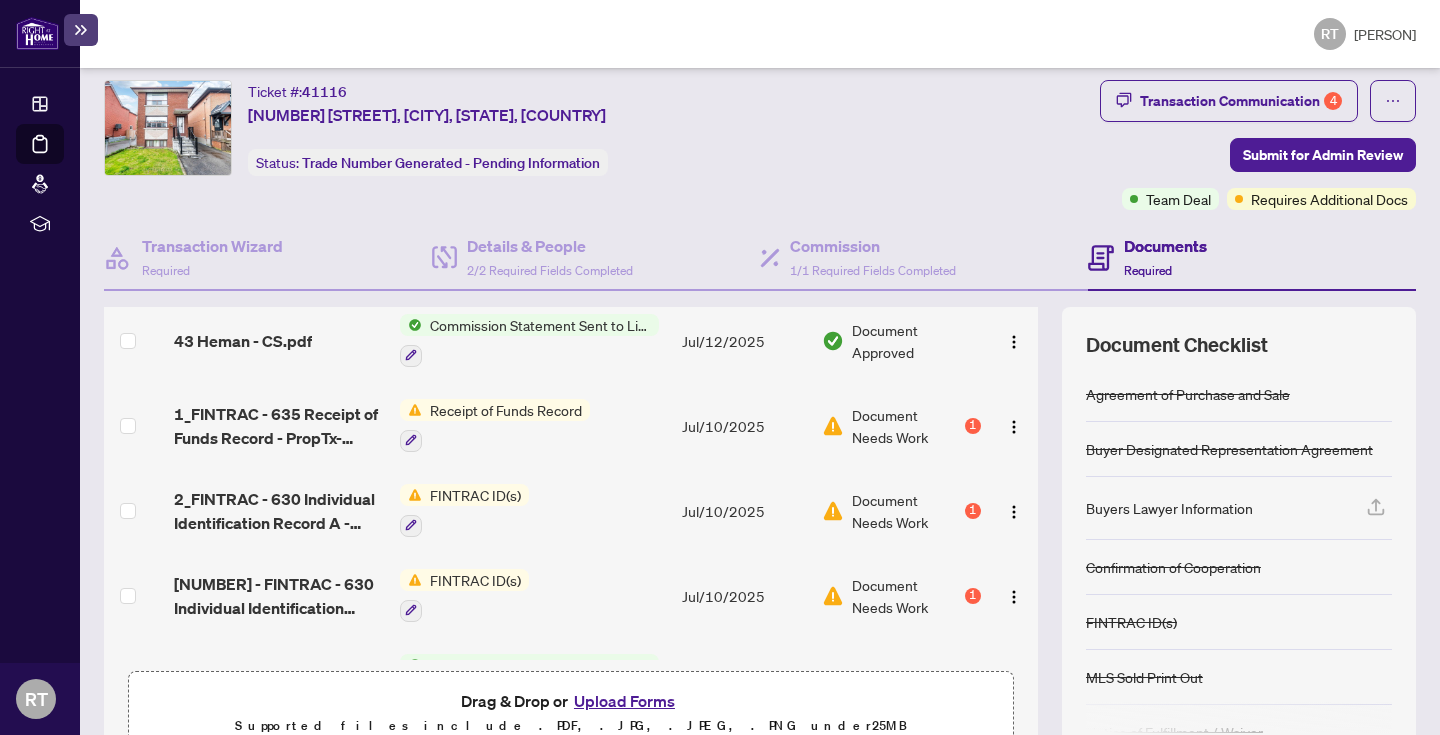 click on "Receipt of Funds Record" at bounding box center [506, 410] 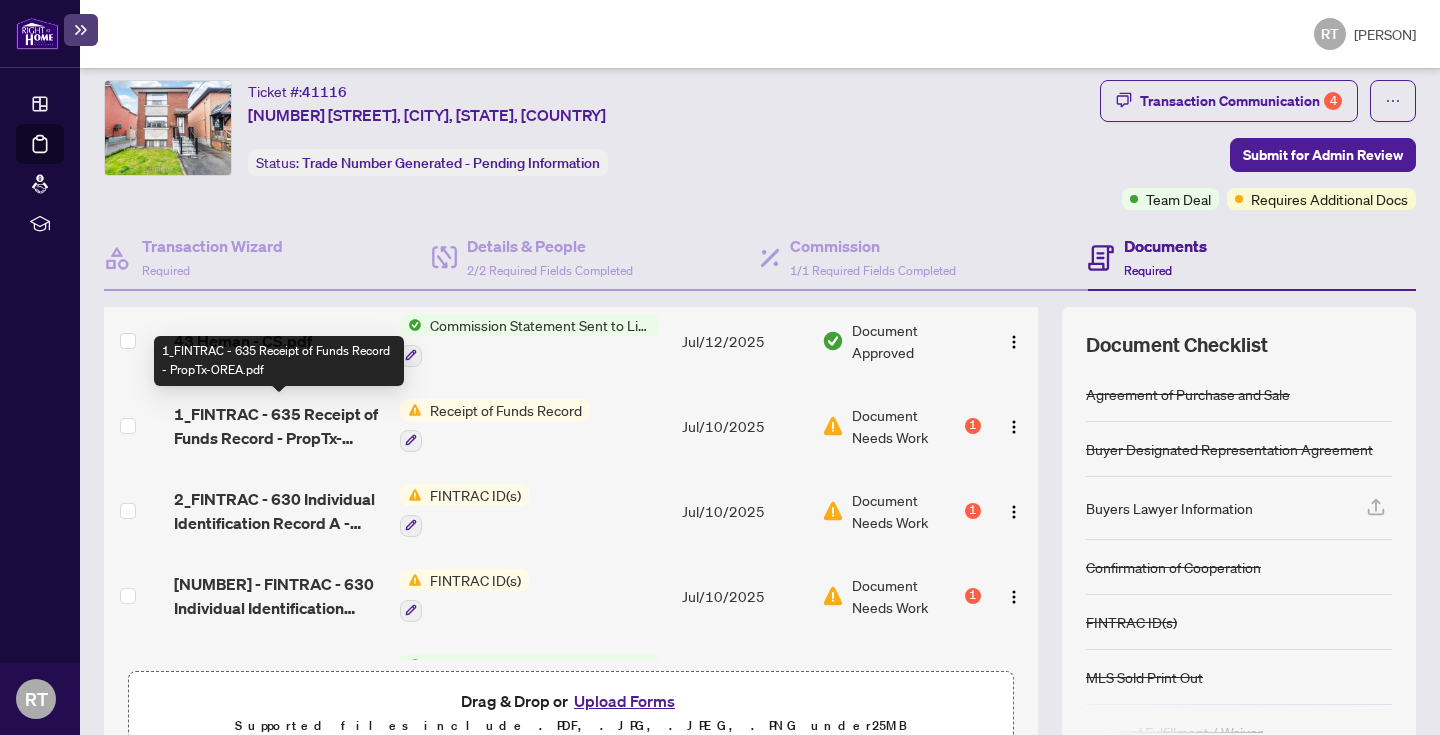 click on "1_FINTRAC - 635 Receipt of Funds Record - PropTx-OREA.pdf" at bounding box center (279, 426) 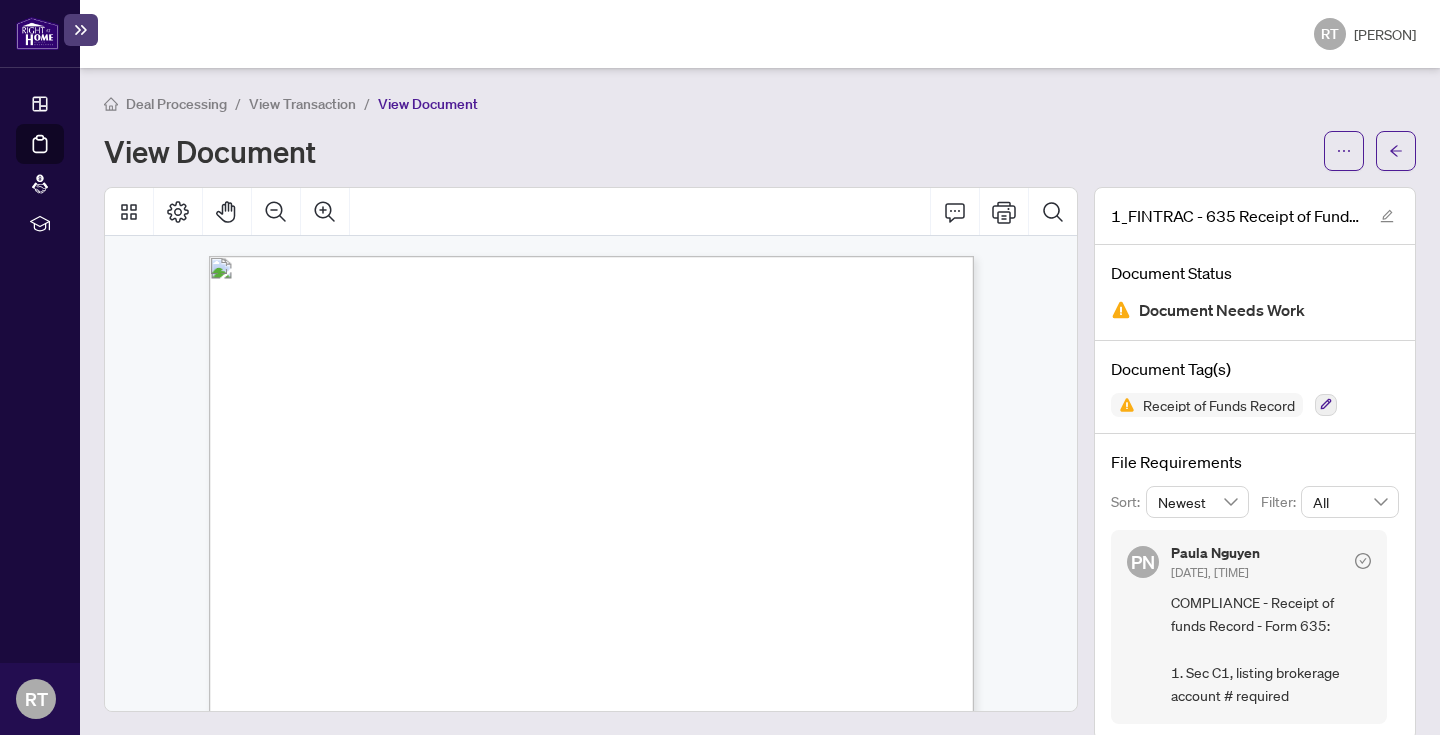 scroll, scrollTop: 27, scrollLeft: 0, axis: vertical 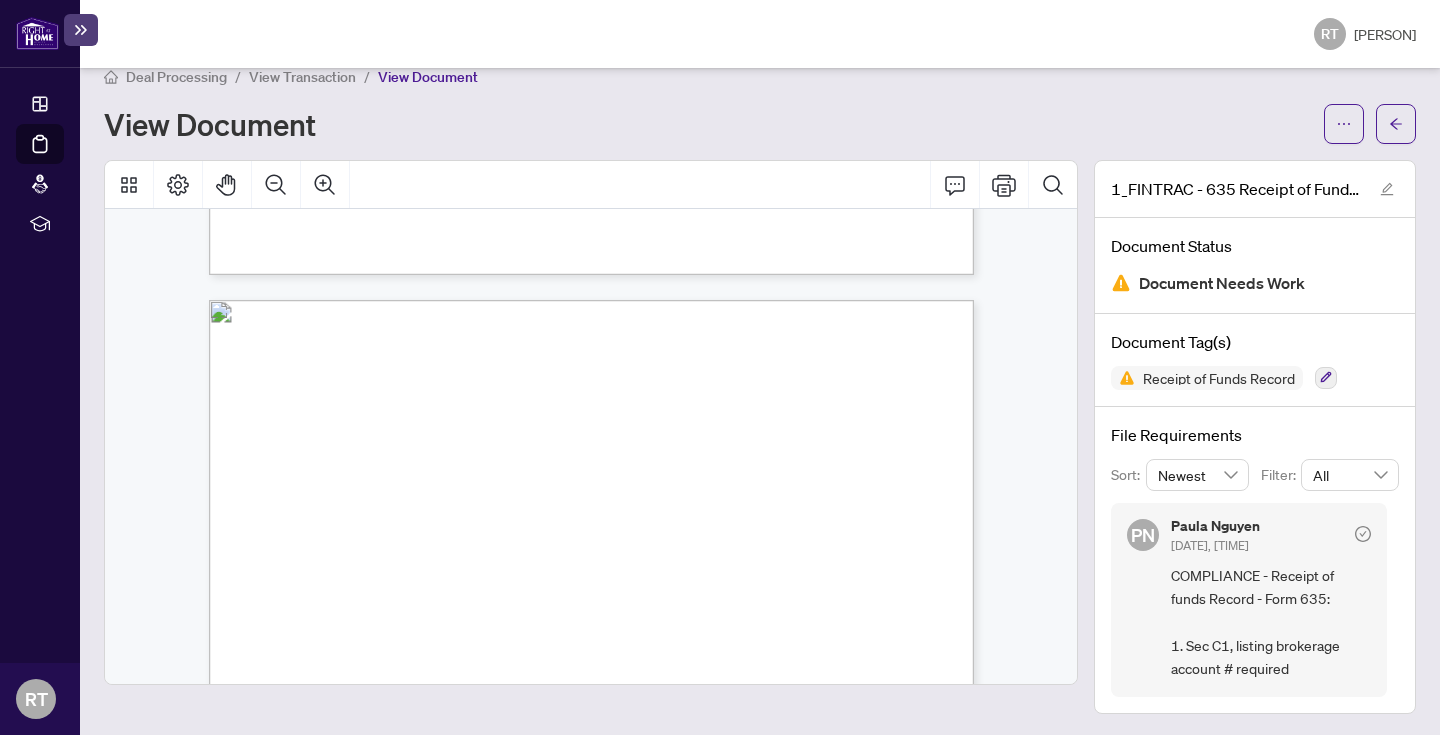 drag, startPoint x: 869, startPoint y: 598, endPoint x: 917, endPoint y: 598, distance: 48 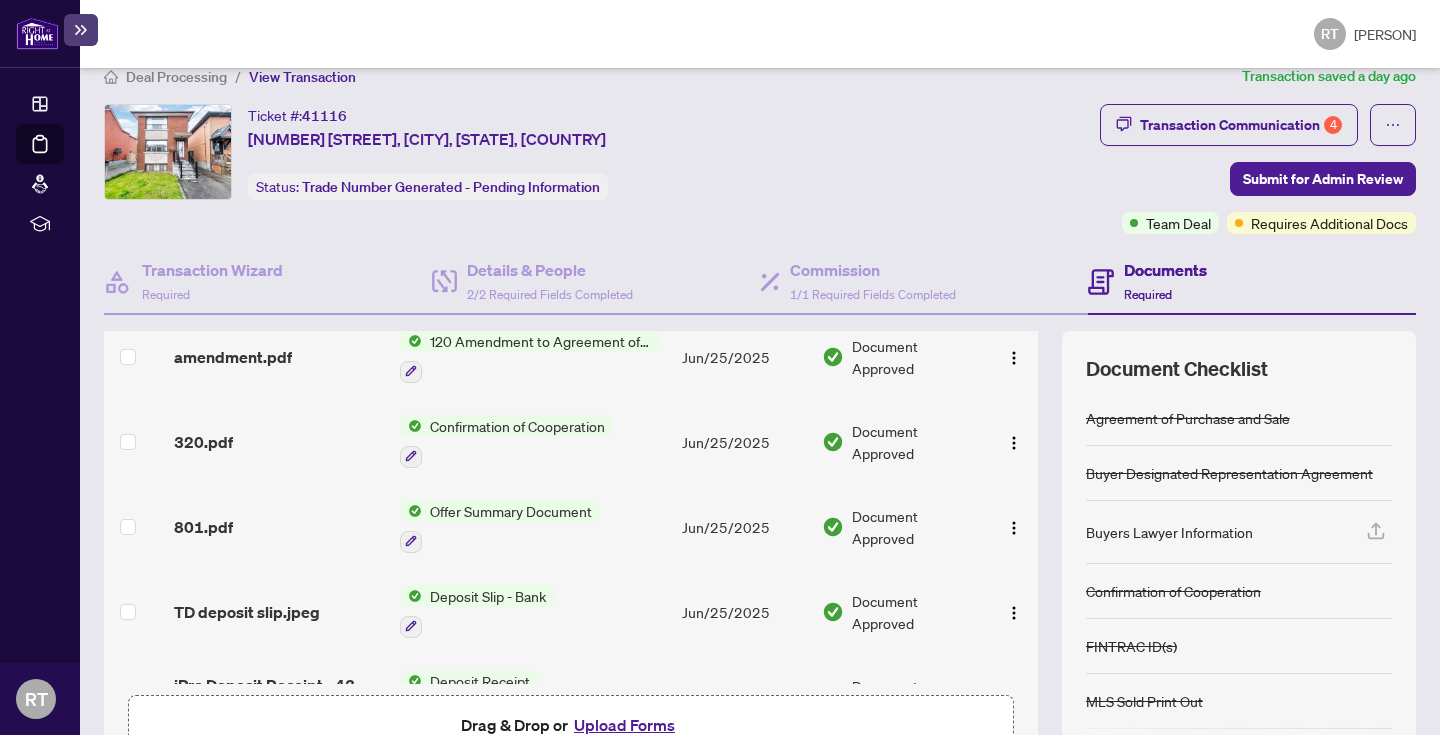scroll, scrollTop: 965, scrollLeft: 0, axis: vertical 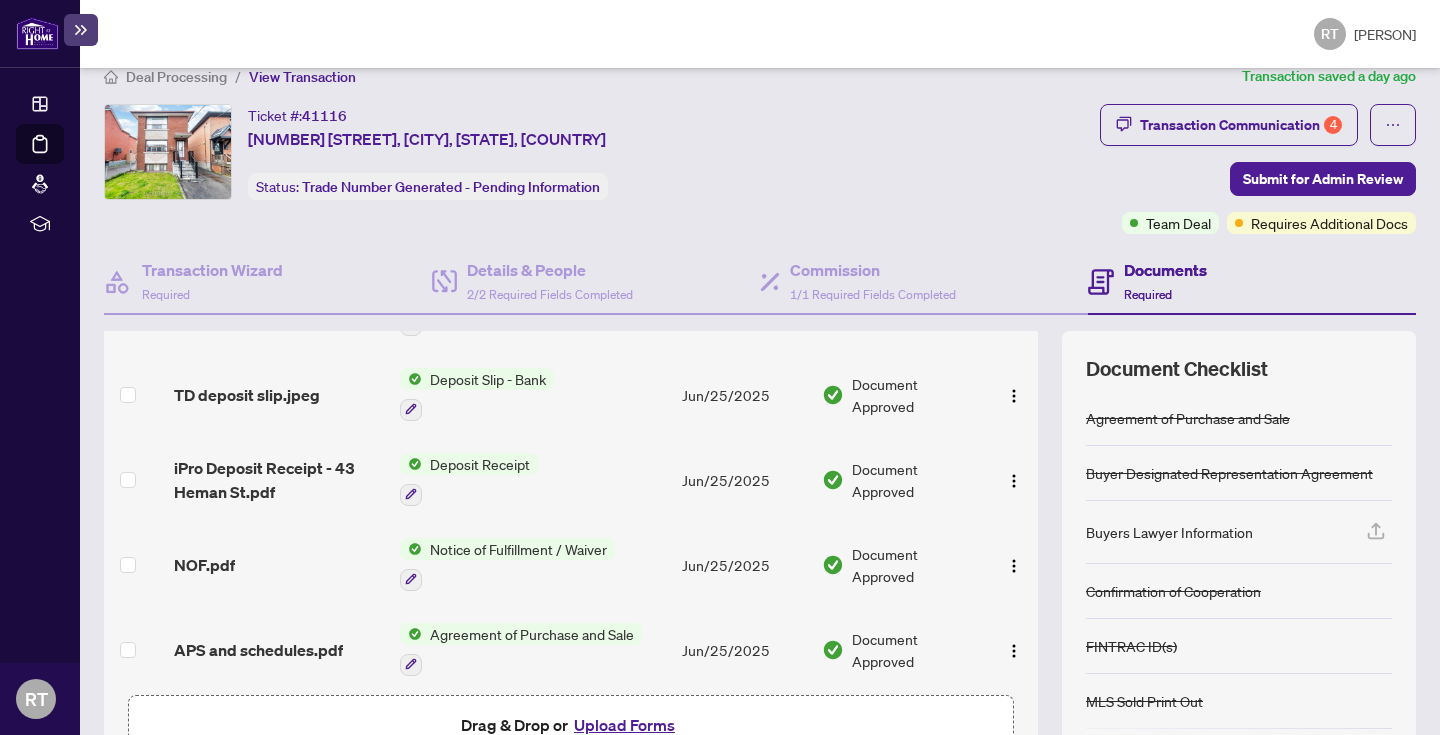 click on "Upload Forms" at bounding box center [624, 725] 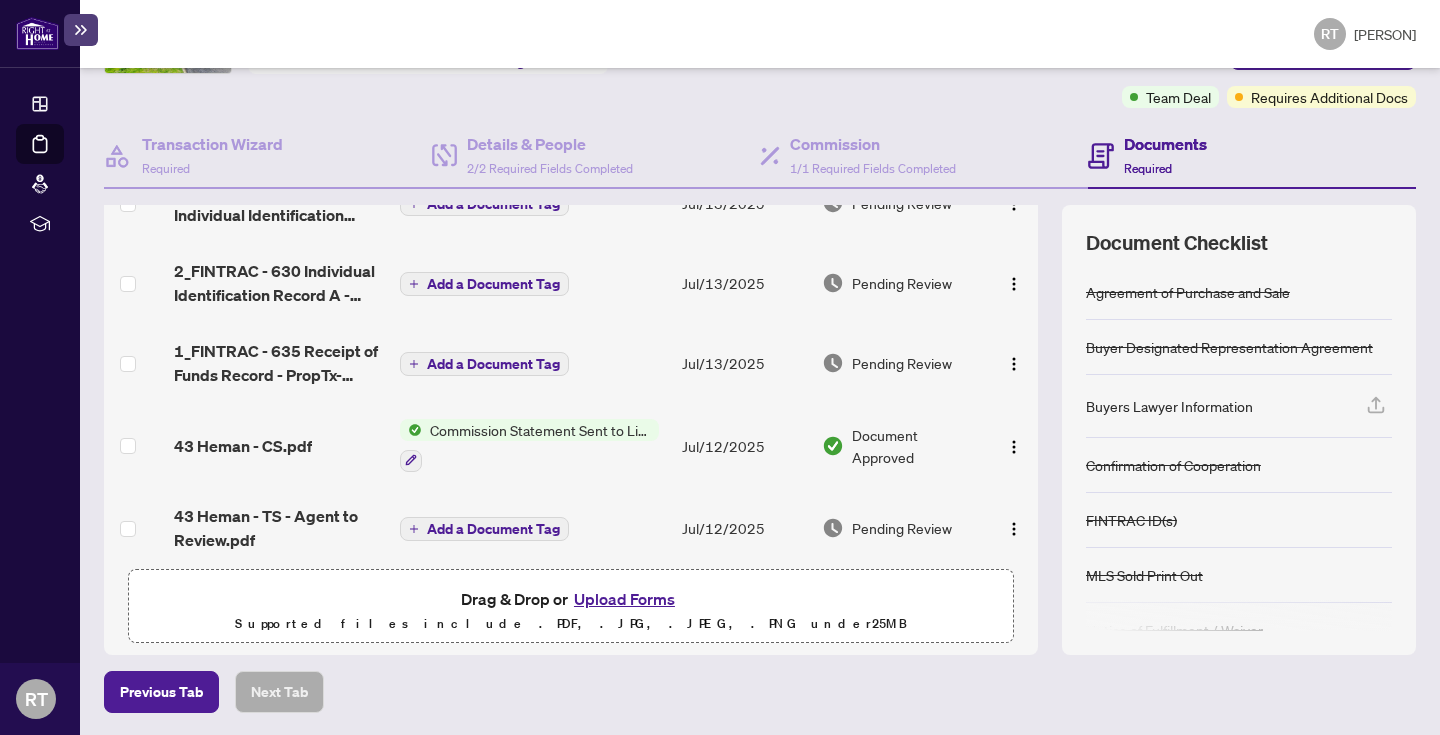scroll, scrollTop: 82, scrollLeft: 0, axis: vertical 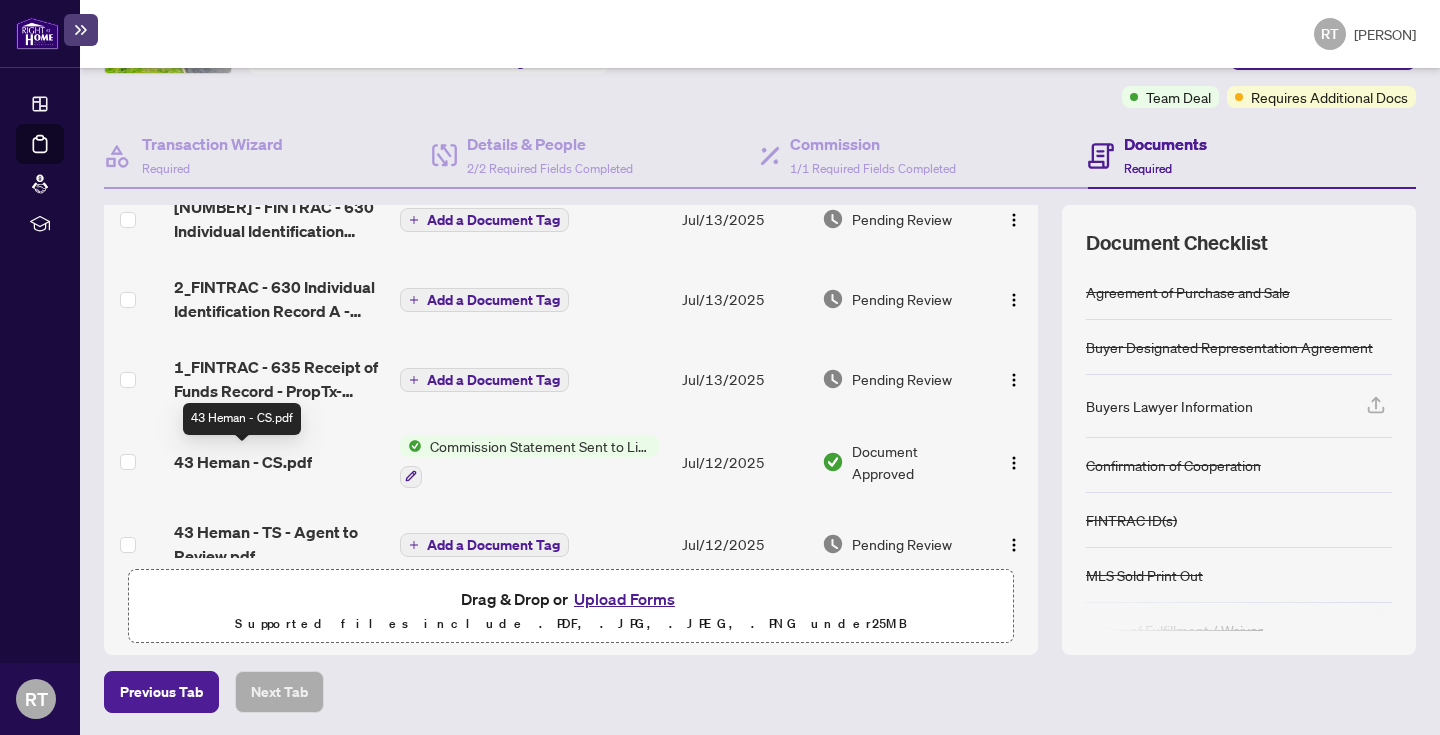 click on "43 Heman - CS.pdf" at bounding box center [243, 462] 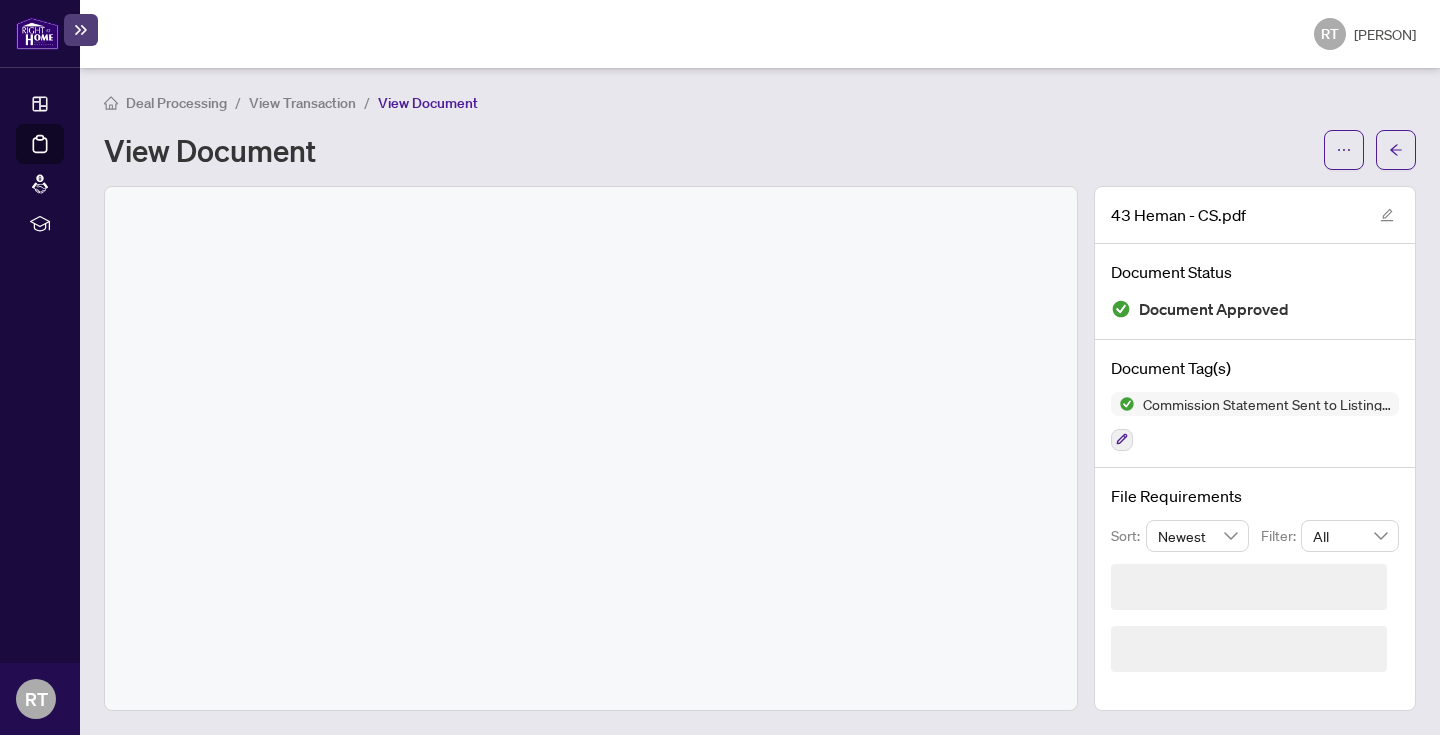 scroll, scrollTop: 0, scrollLeft: 0, axis: both 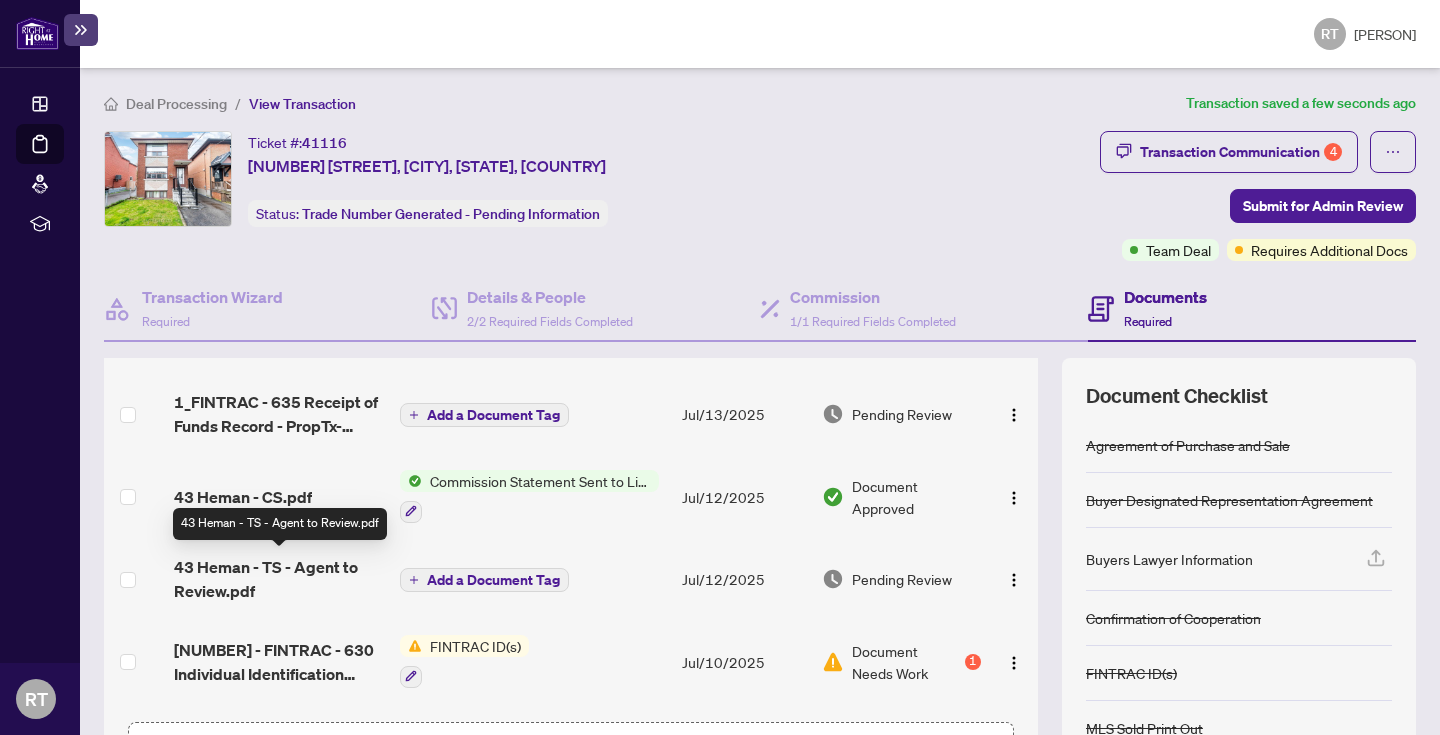 click on "43 Heman - TS - Agent to Review.pdf" at bounding box center [279, 579] 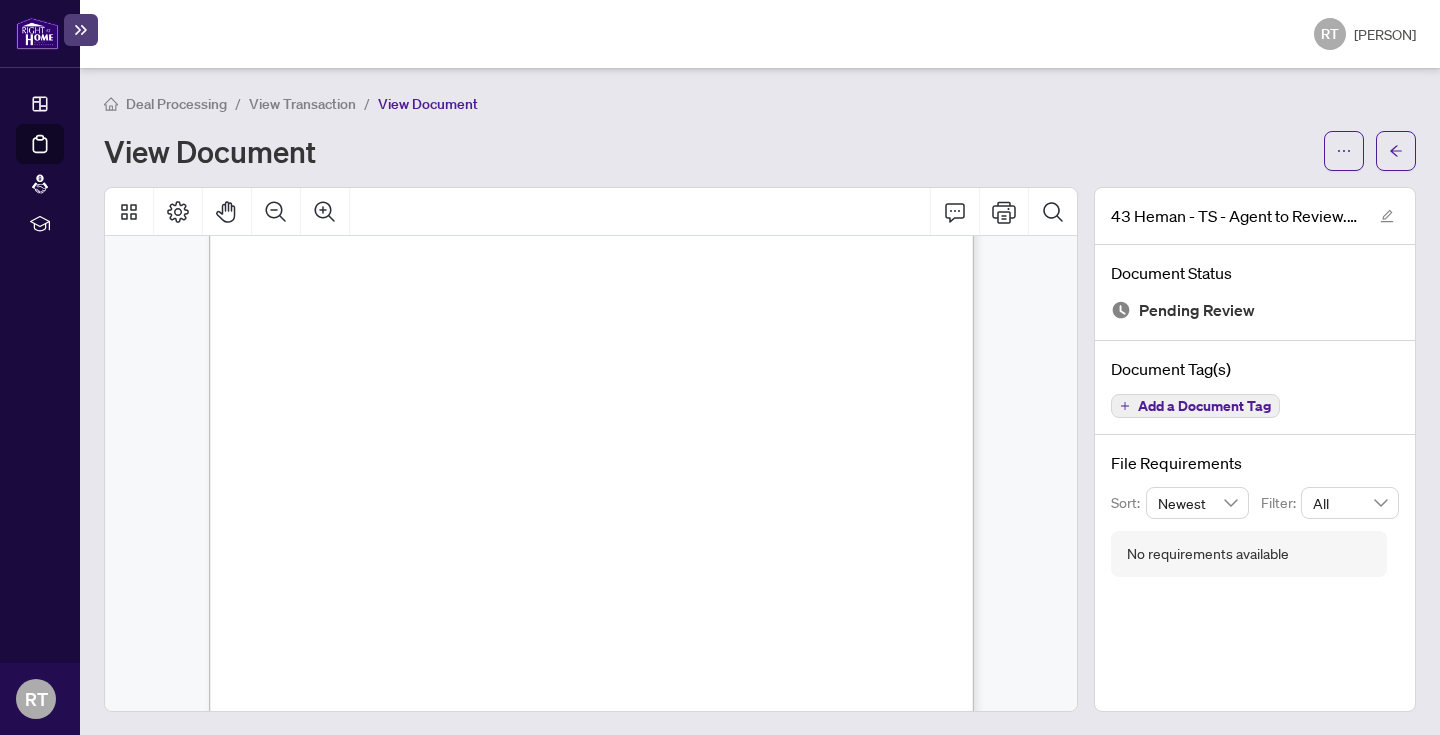 scroll, scrollTop: 46, scrollLeft: 0, axis: vertical 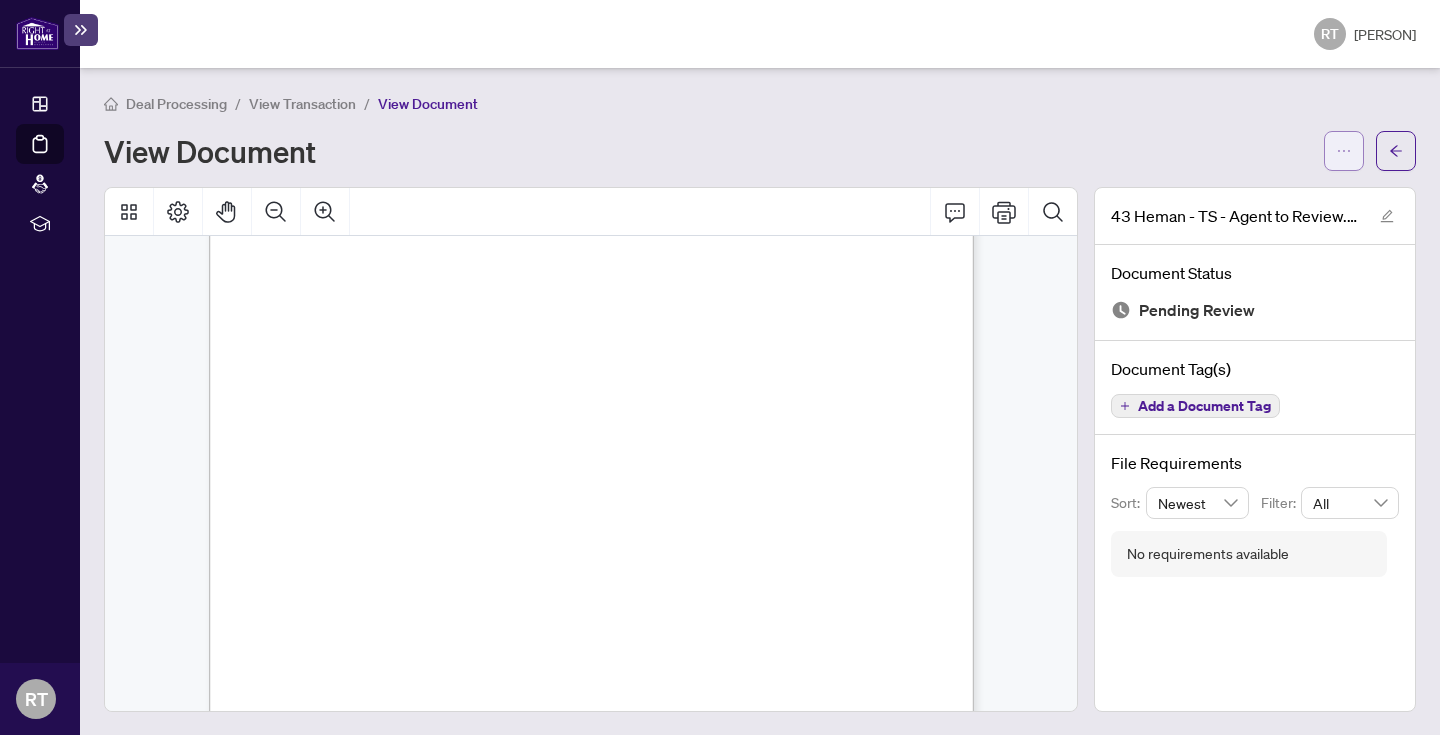 click at bounding box center [1344, 151] 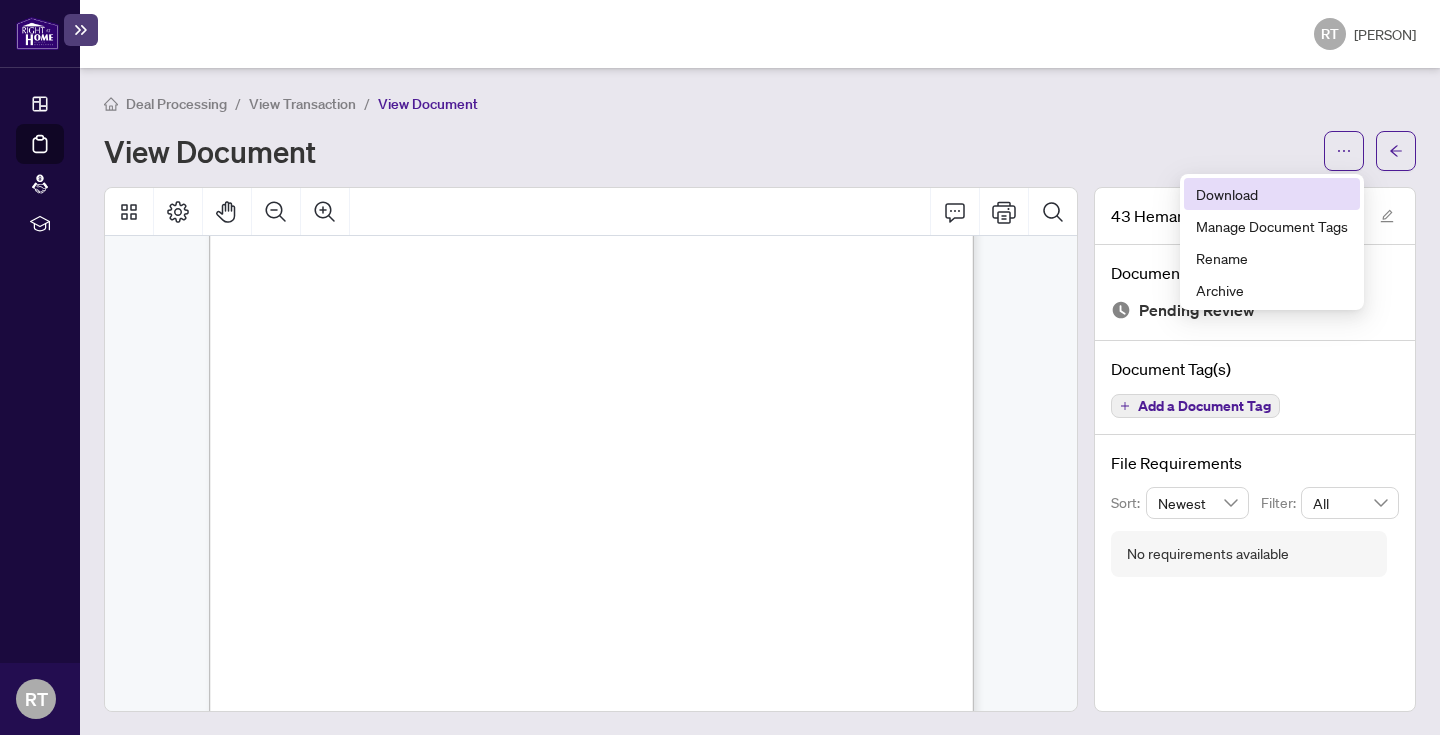 click on "Download" at bounding box center (1272, 194) 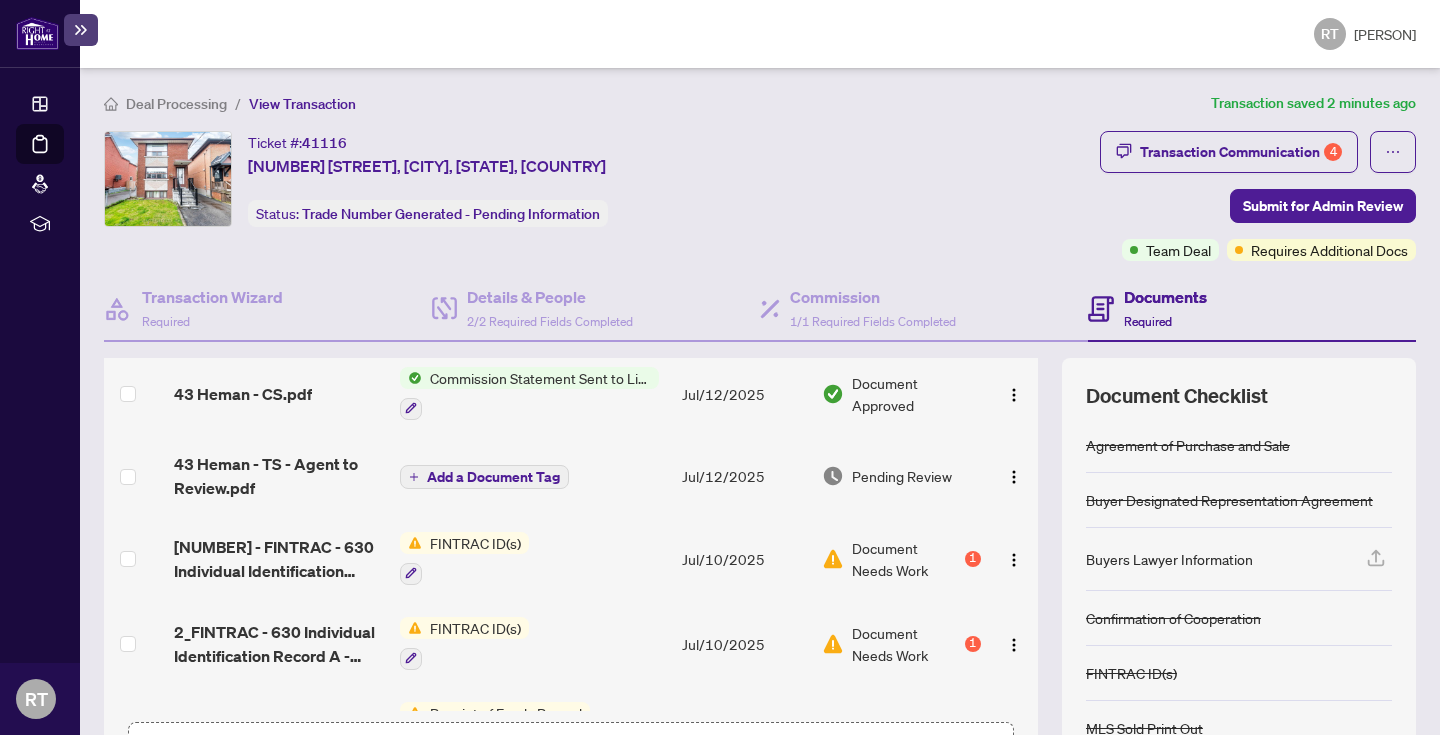 scroll, scrollTop: 1205, scrollLeft: 0, axis: vertical 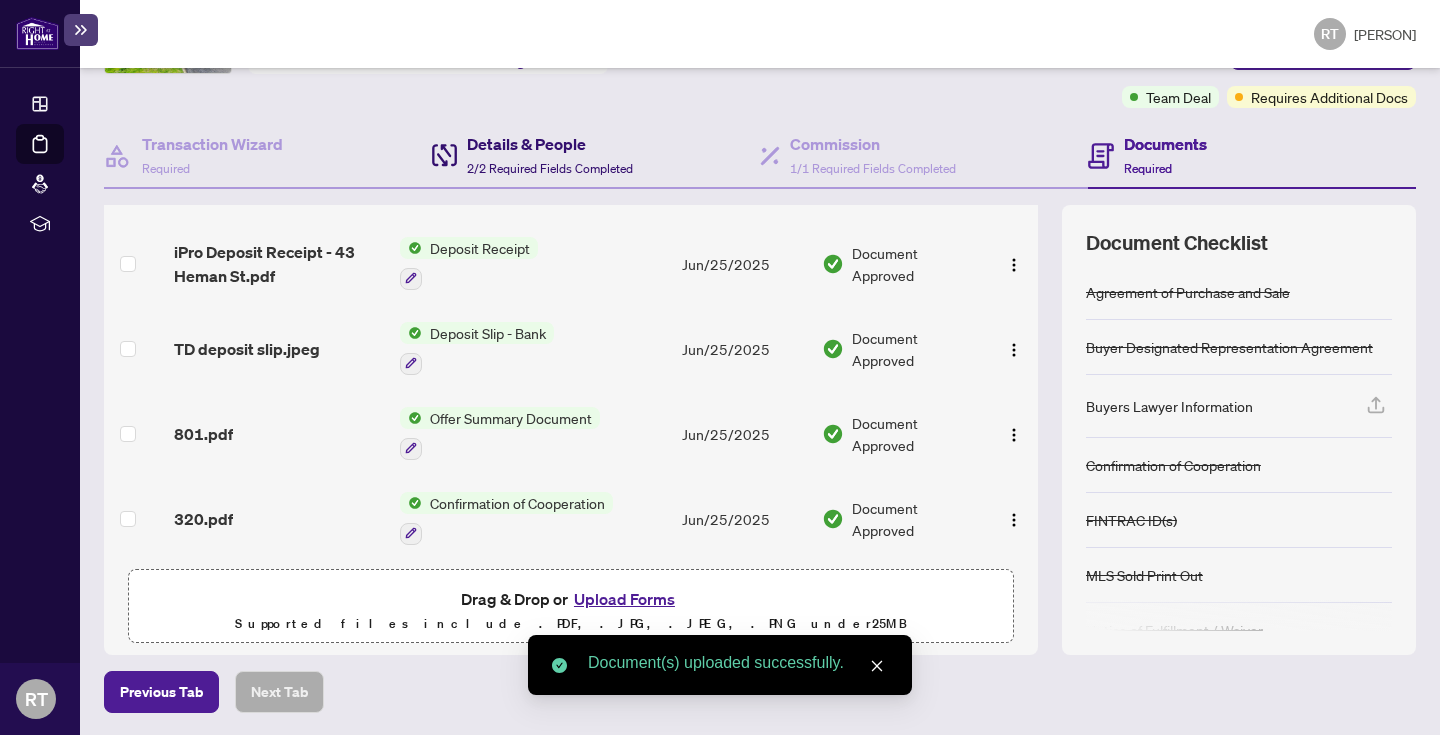 click on "Details & People" at bounding box center [550, 144] 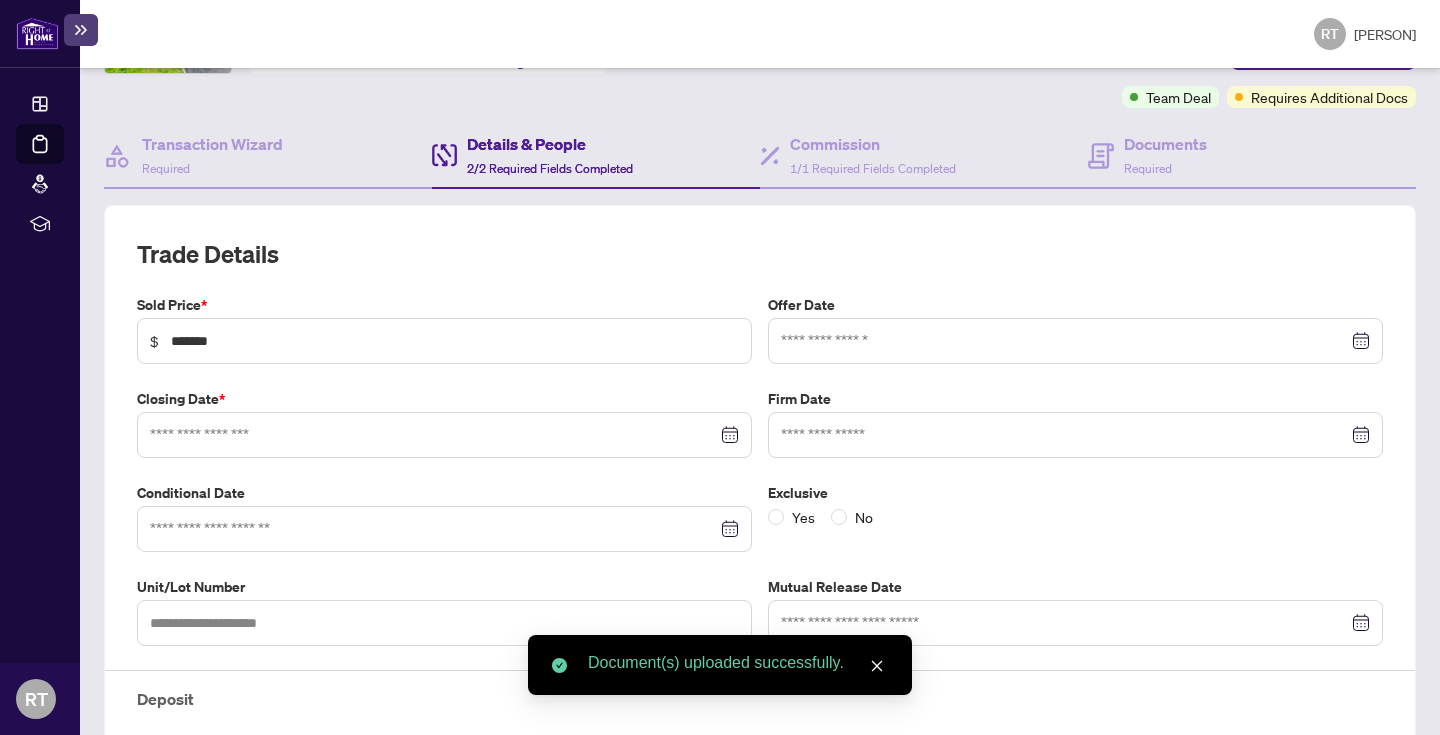 type on "**********" 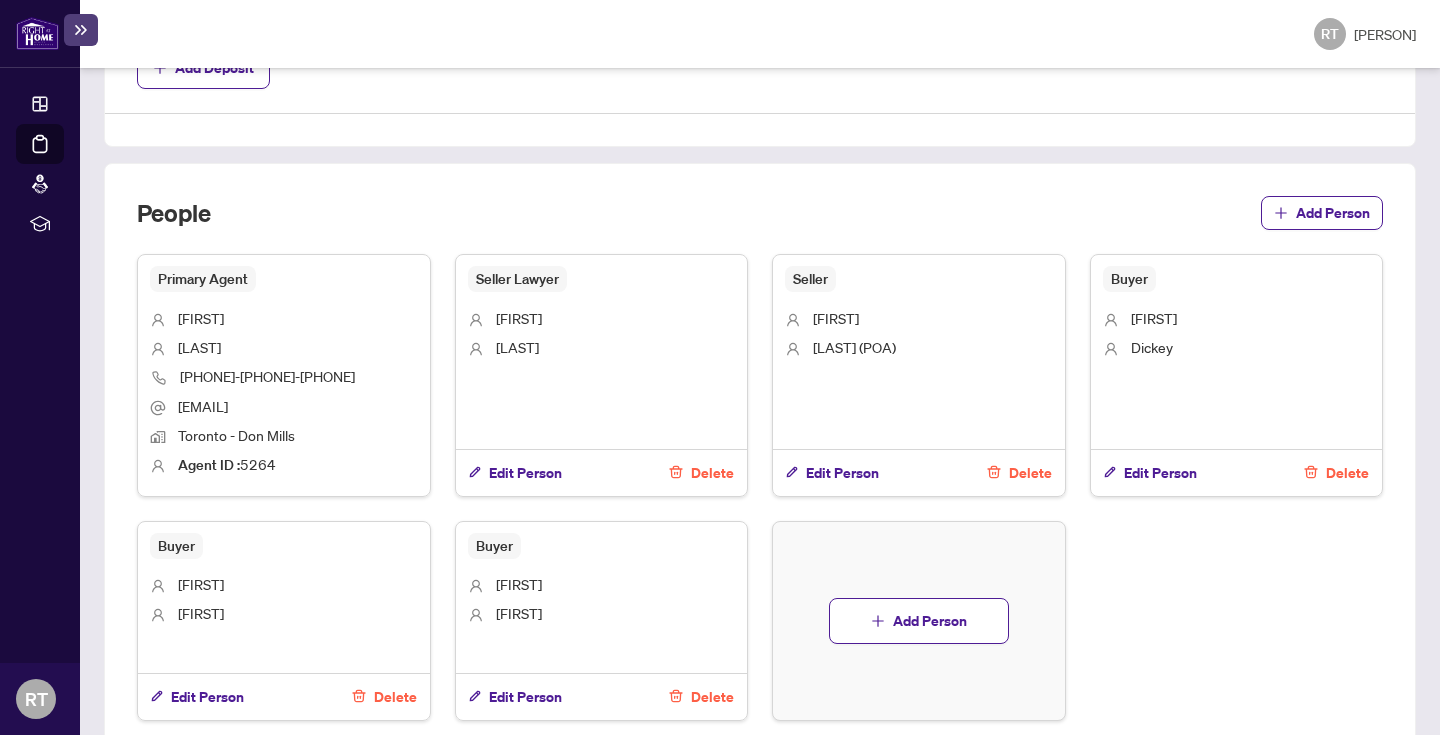 scroll, scrollTop: 985, scrollLeft: 0, axis: vertical 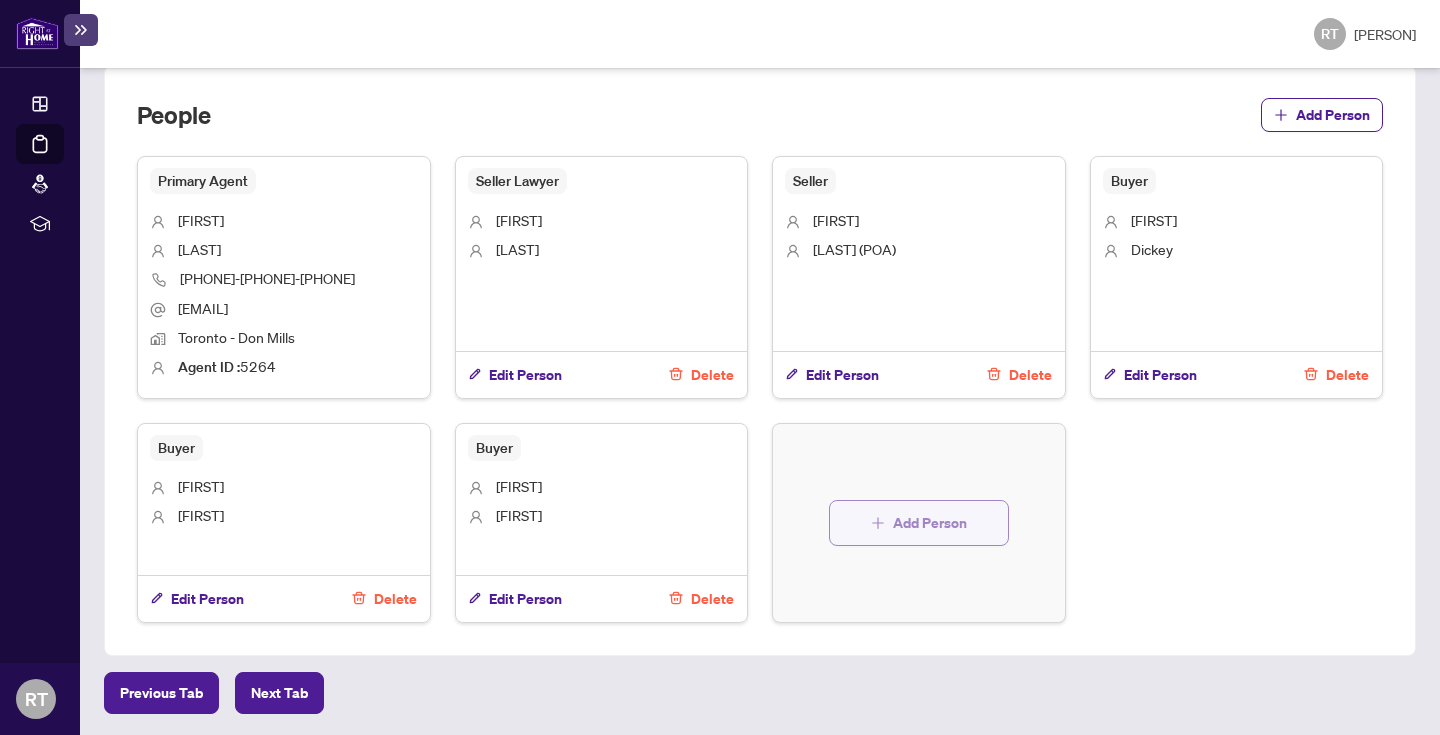 click on "Add Person" at bounding box center (930, 523) 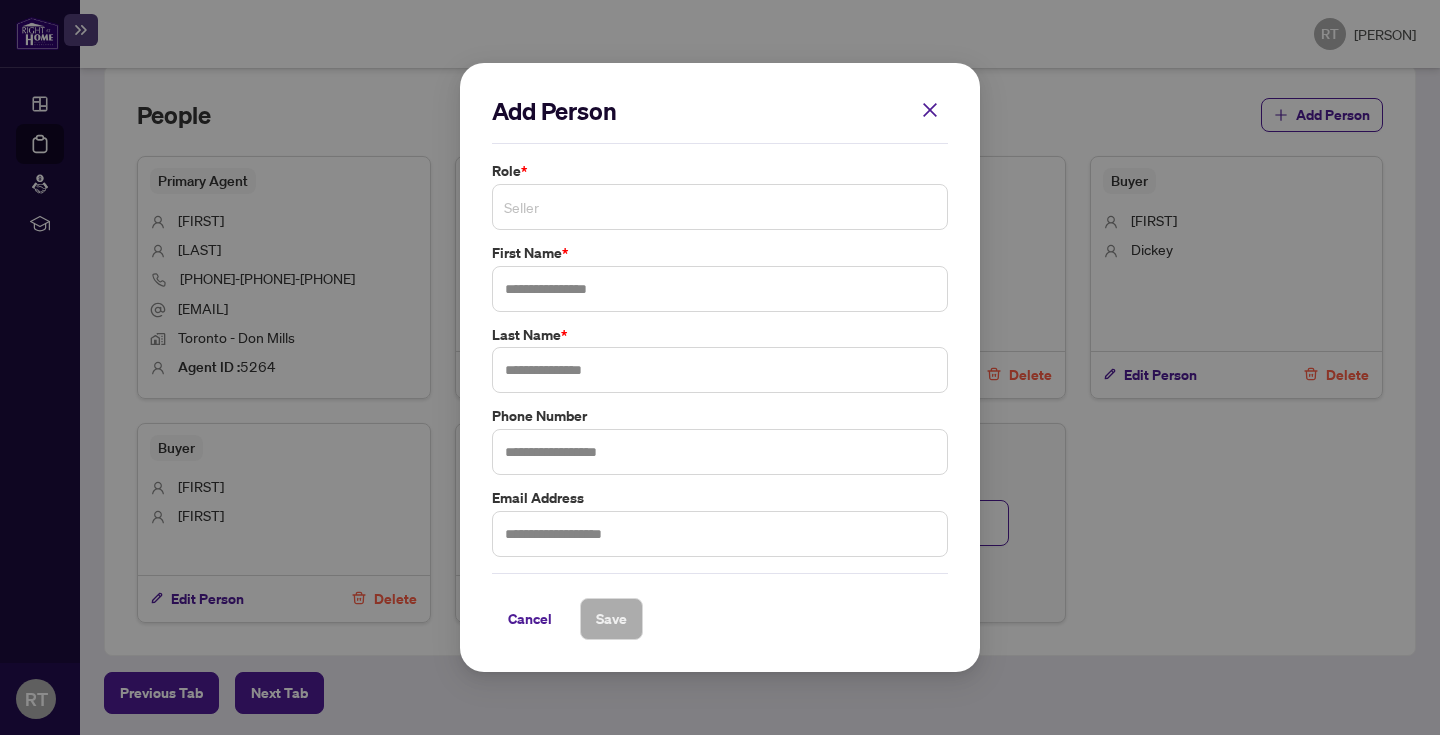 click on "Seller" at bounding box center (720, 207) 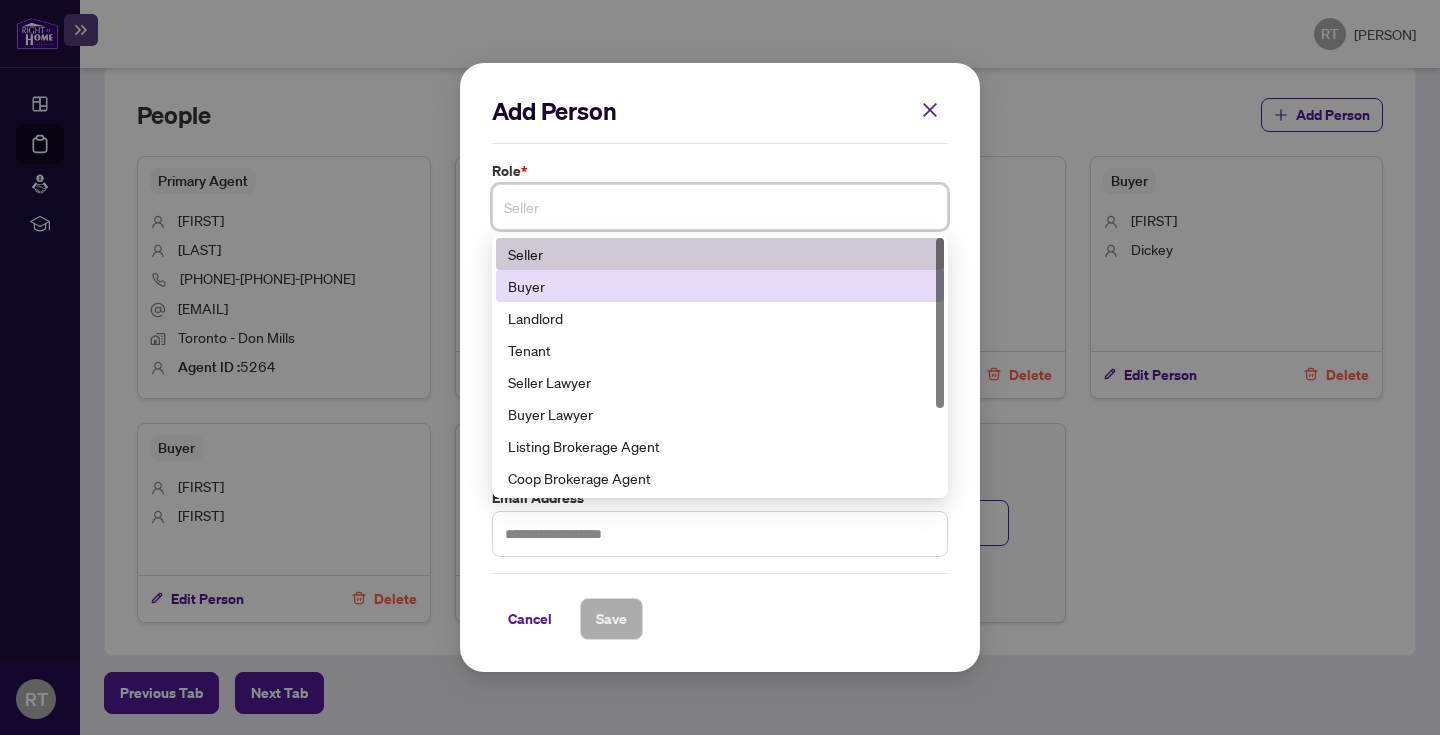 click on "Buyer" at bounding box center [720, 286] 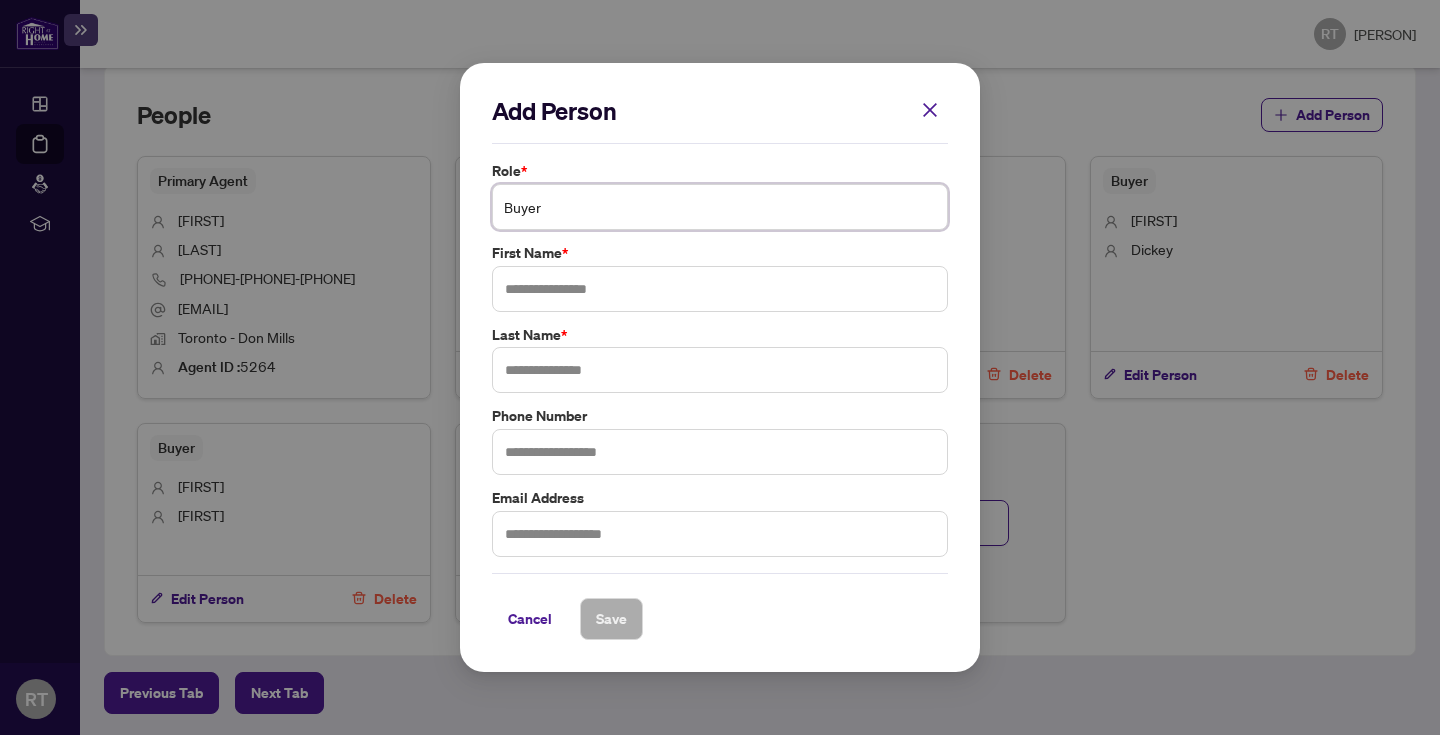 click at bounding box center (720, 207) 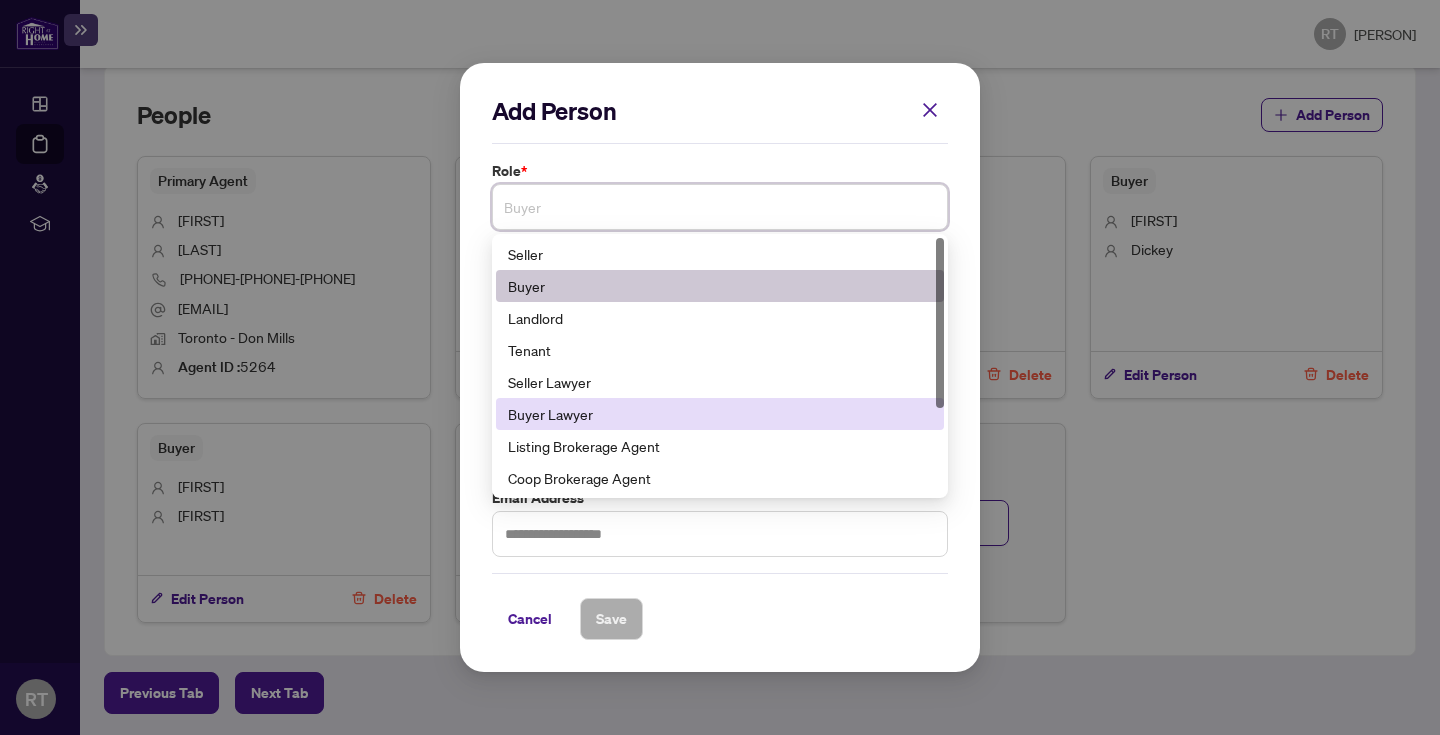 click on "Buyer Lawyer" at bounding box center [720, 414] 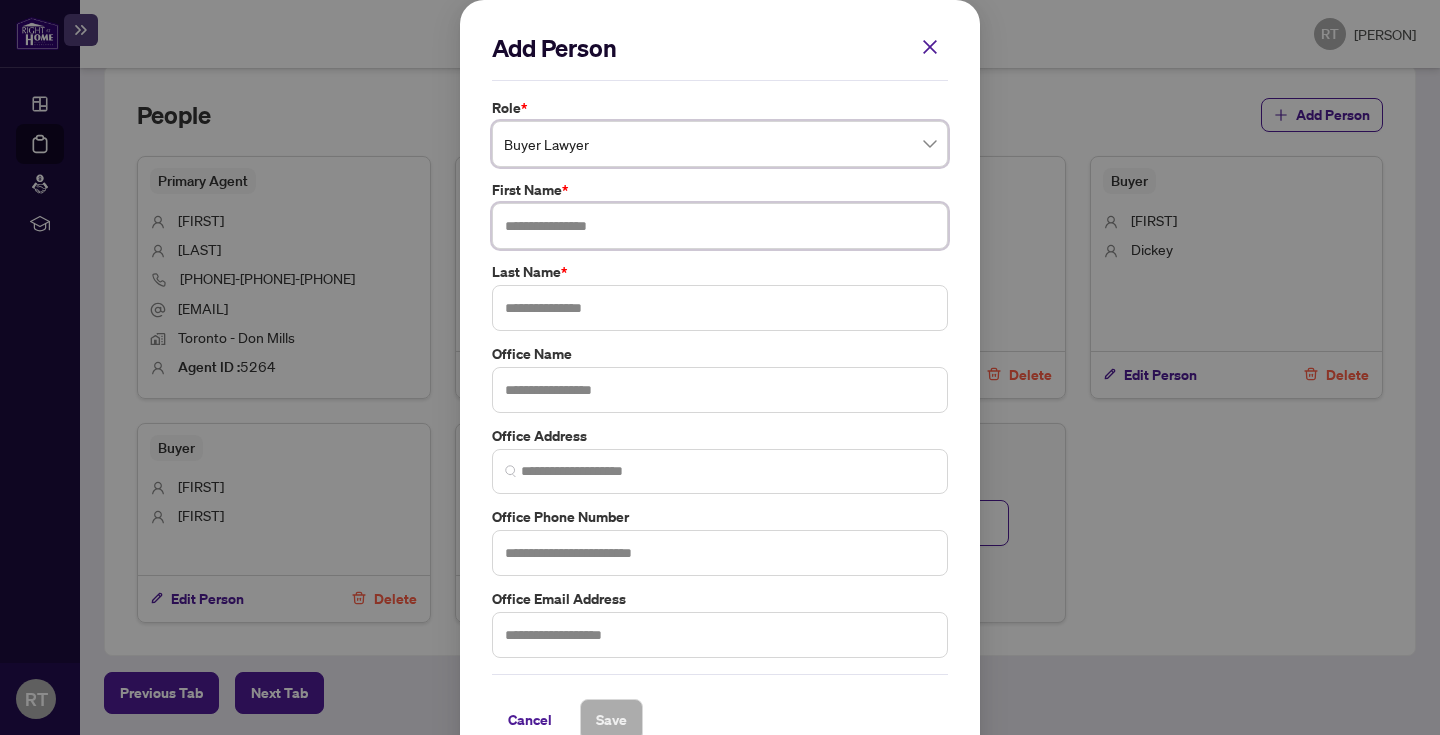 click at bounding box center [720, 226] 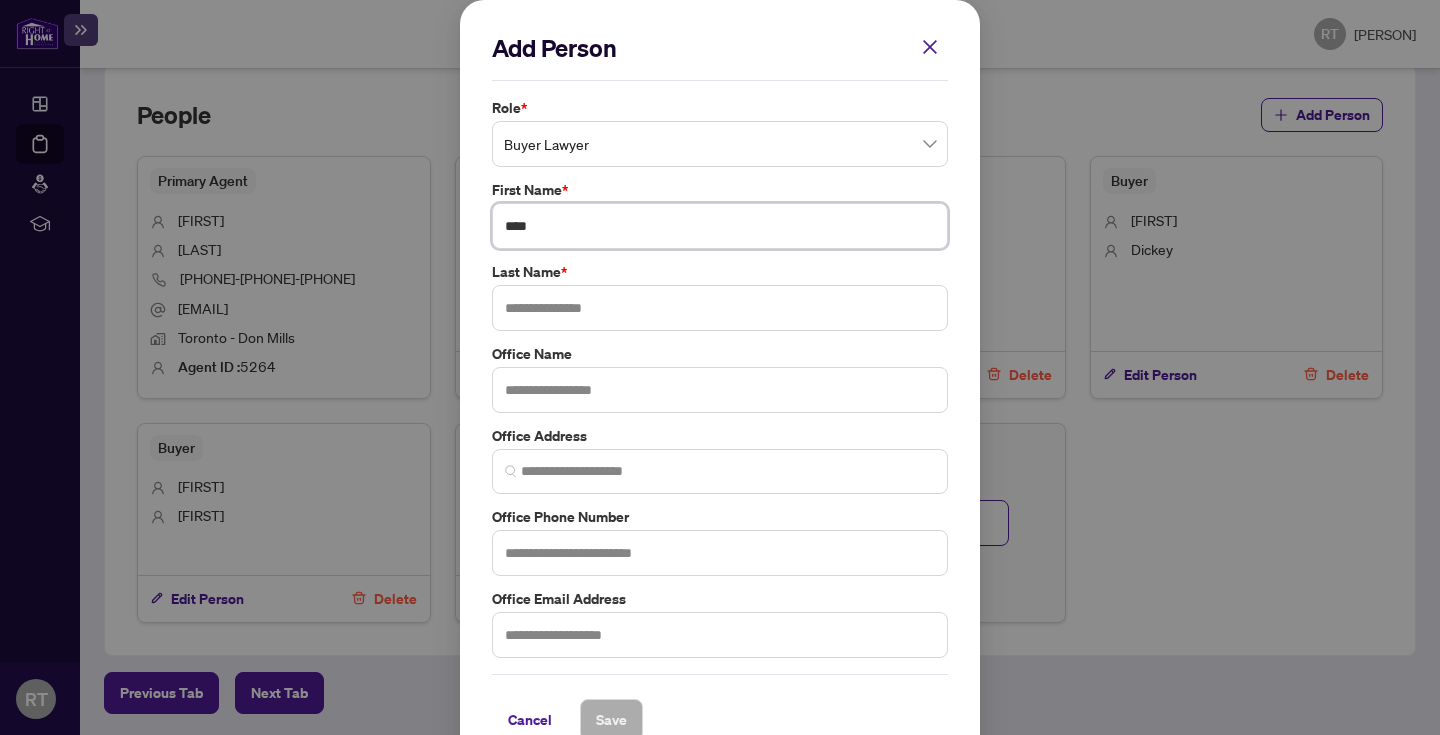 type on "****" 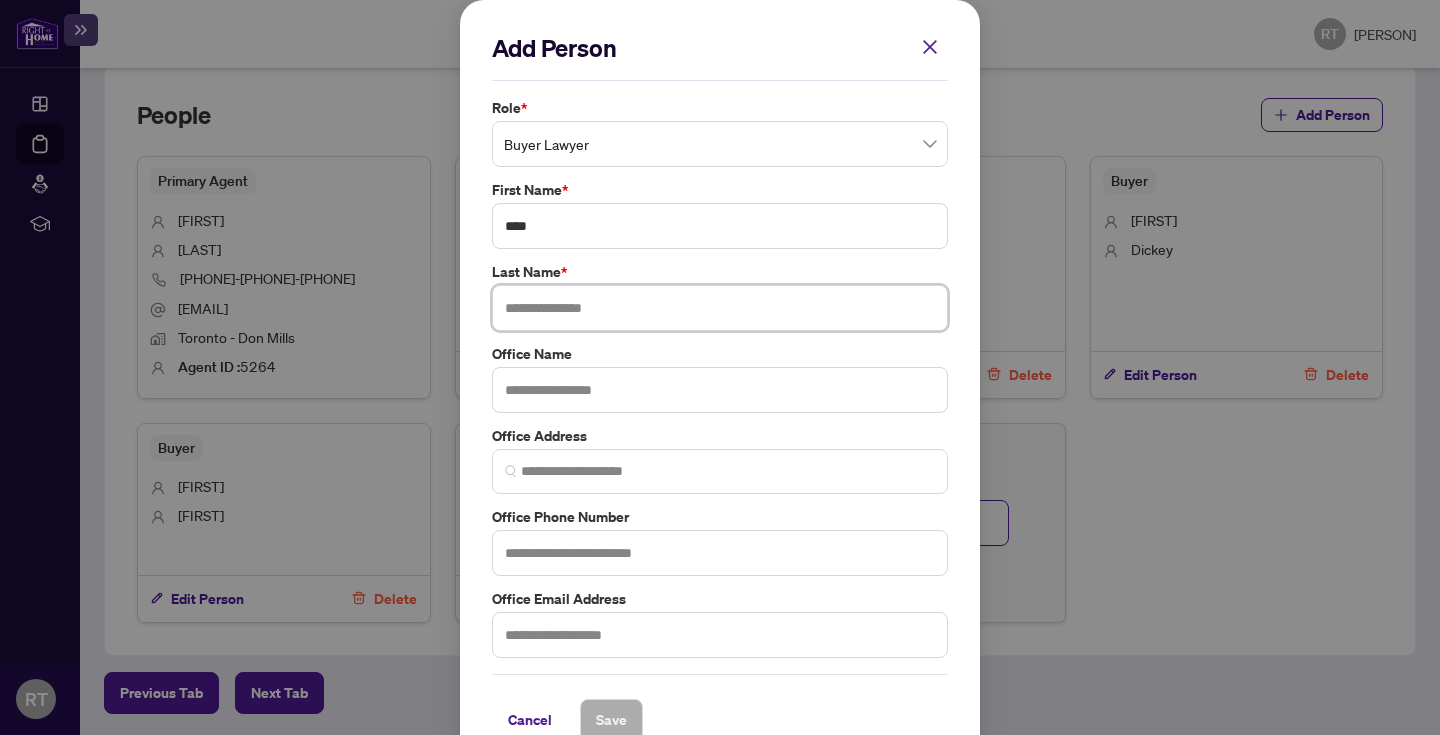 click at bounding box center [720, 308] 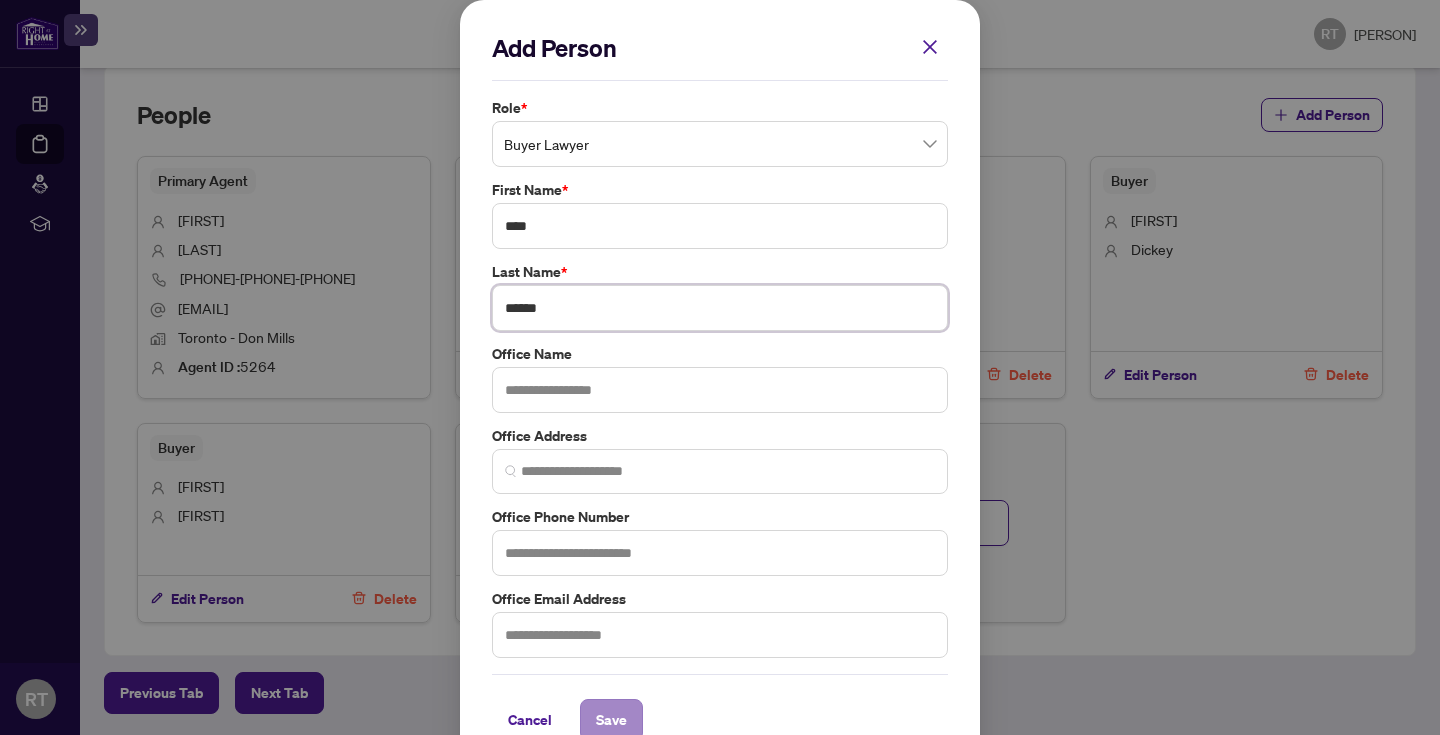 type on "******" 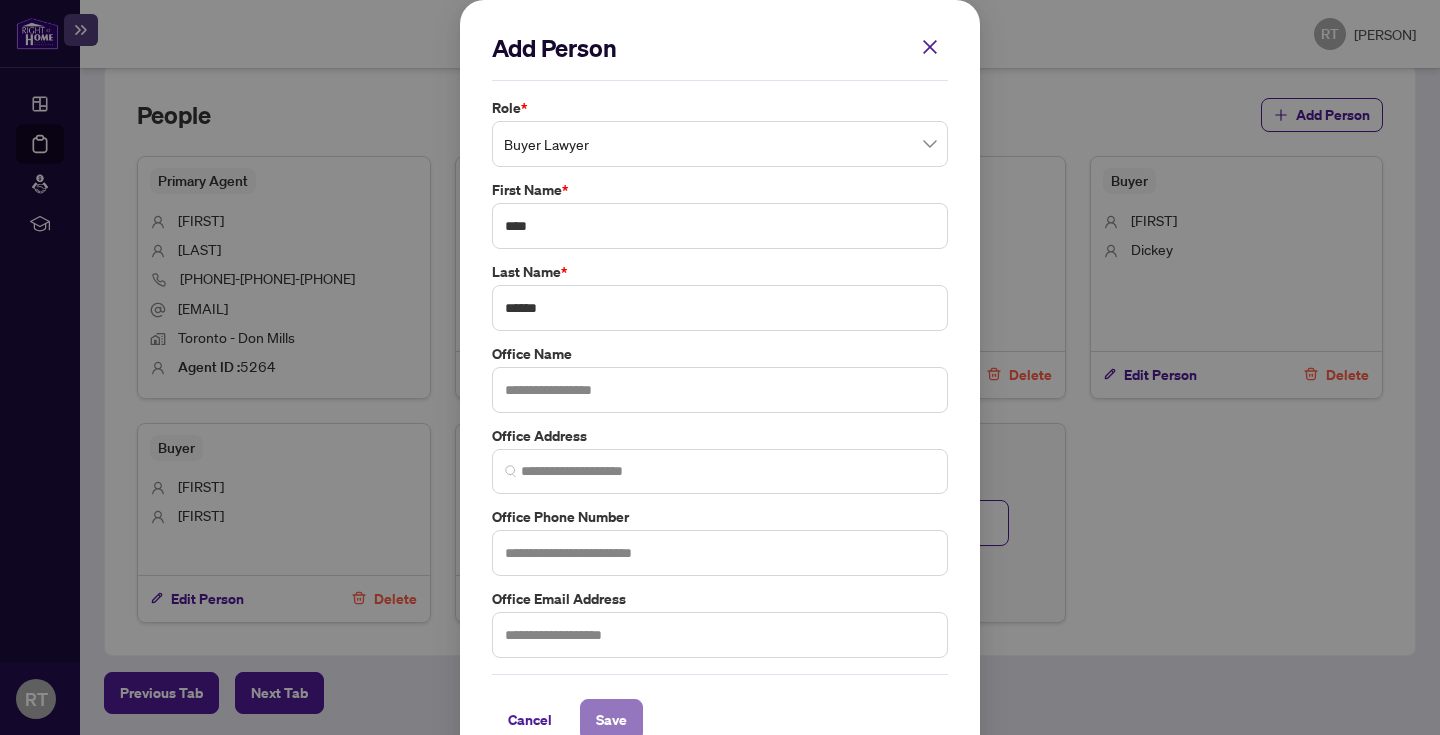 click on "Save" at bounding box center (611, 720) 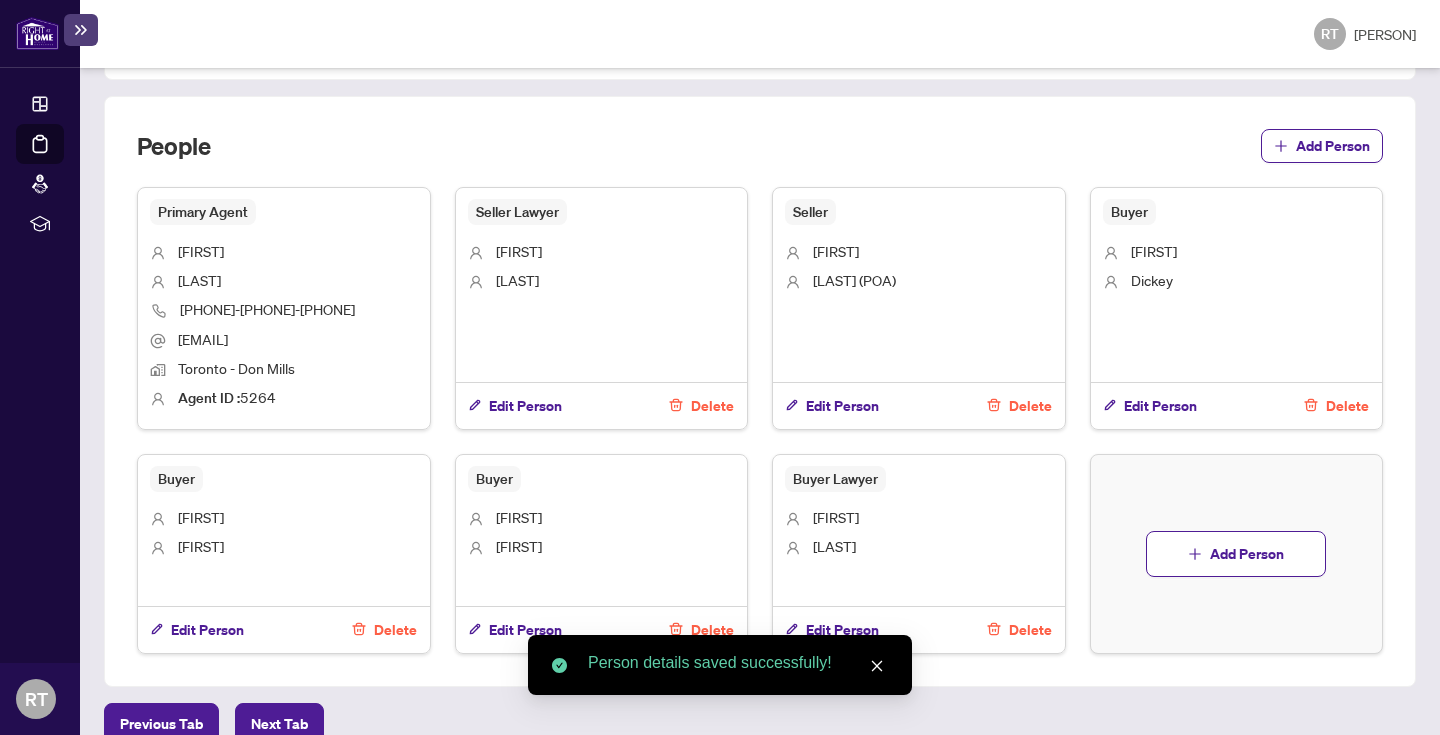 scroll, scrollTop: 942, scrollLeft: 0, axis: vertical 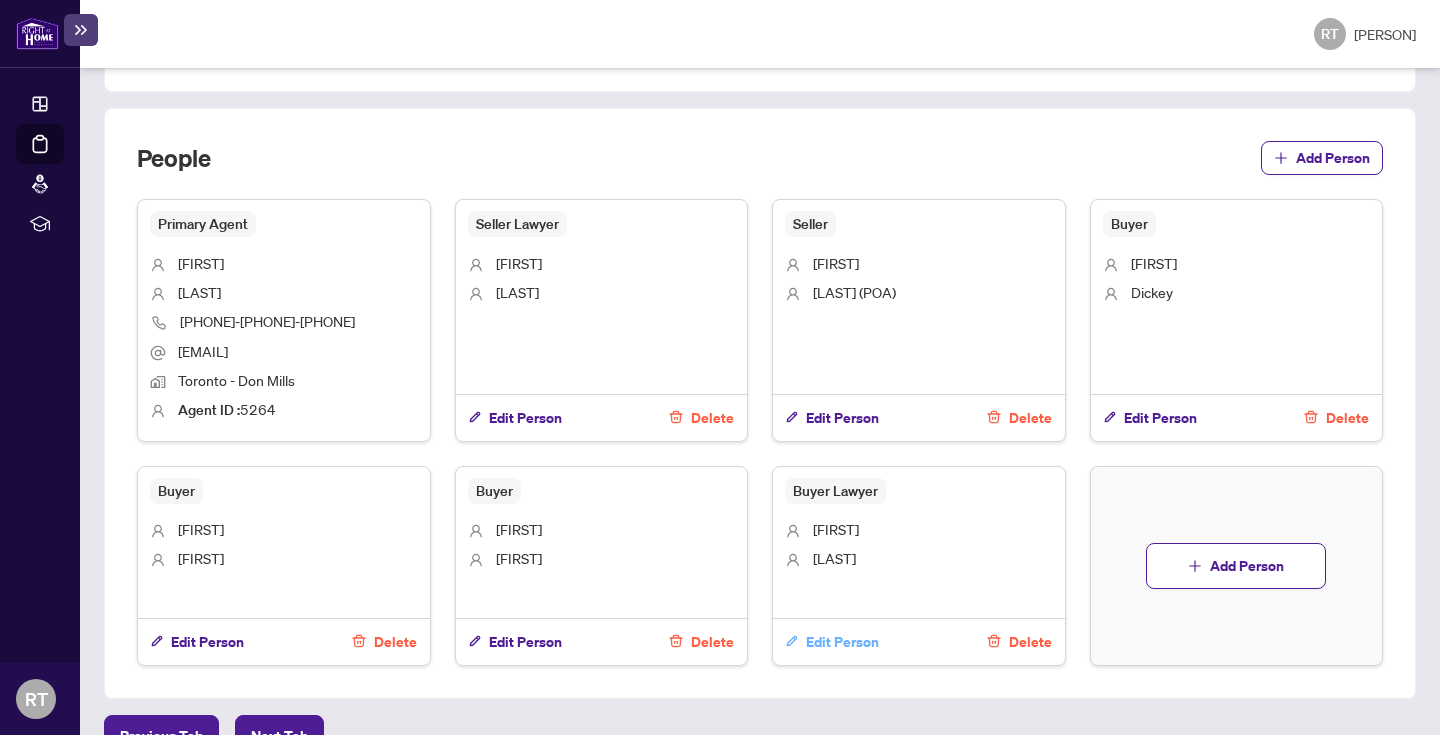 click on "Edit Person" at bounding box center [842, 642] 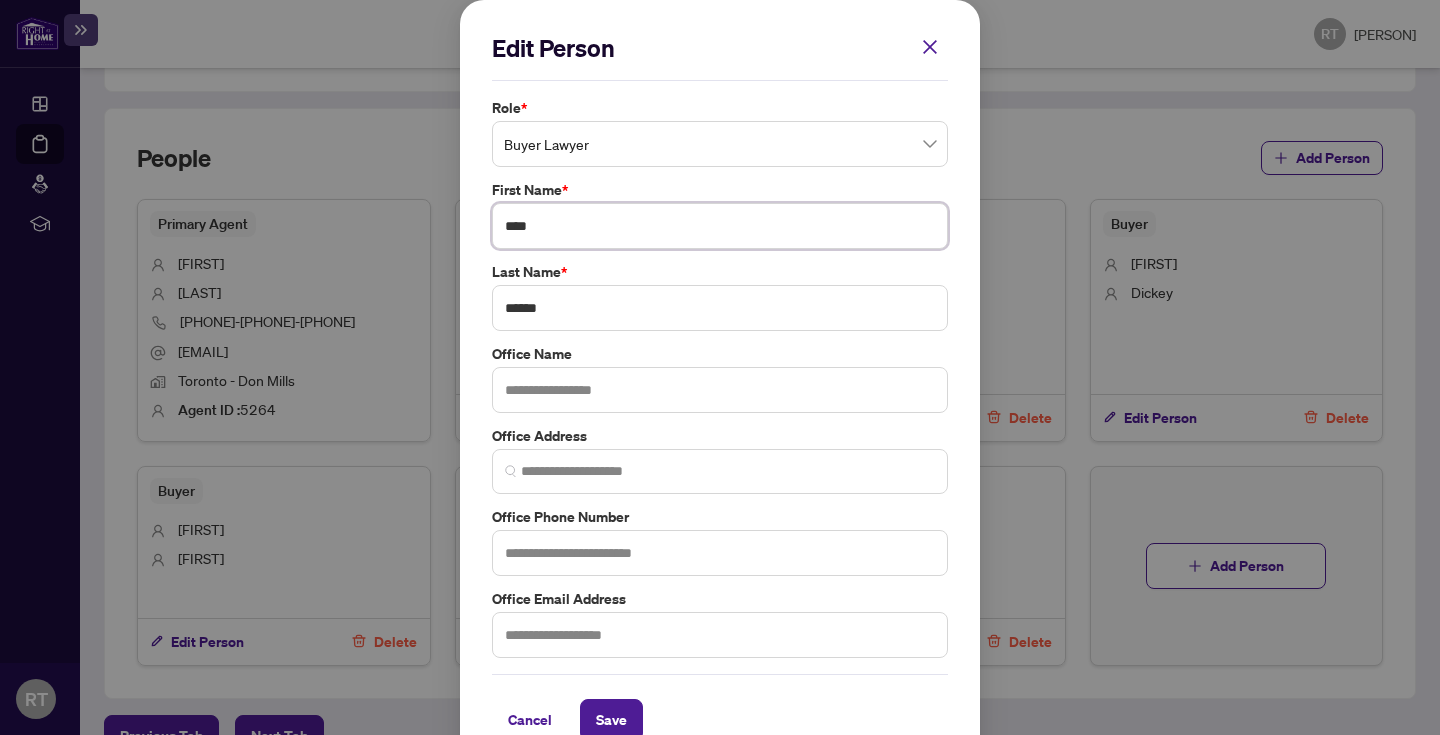 click on "****" at bounding box center [720, 226] 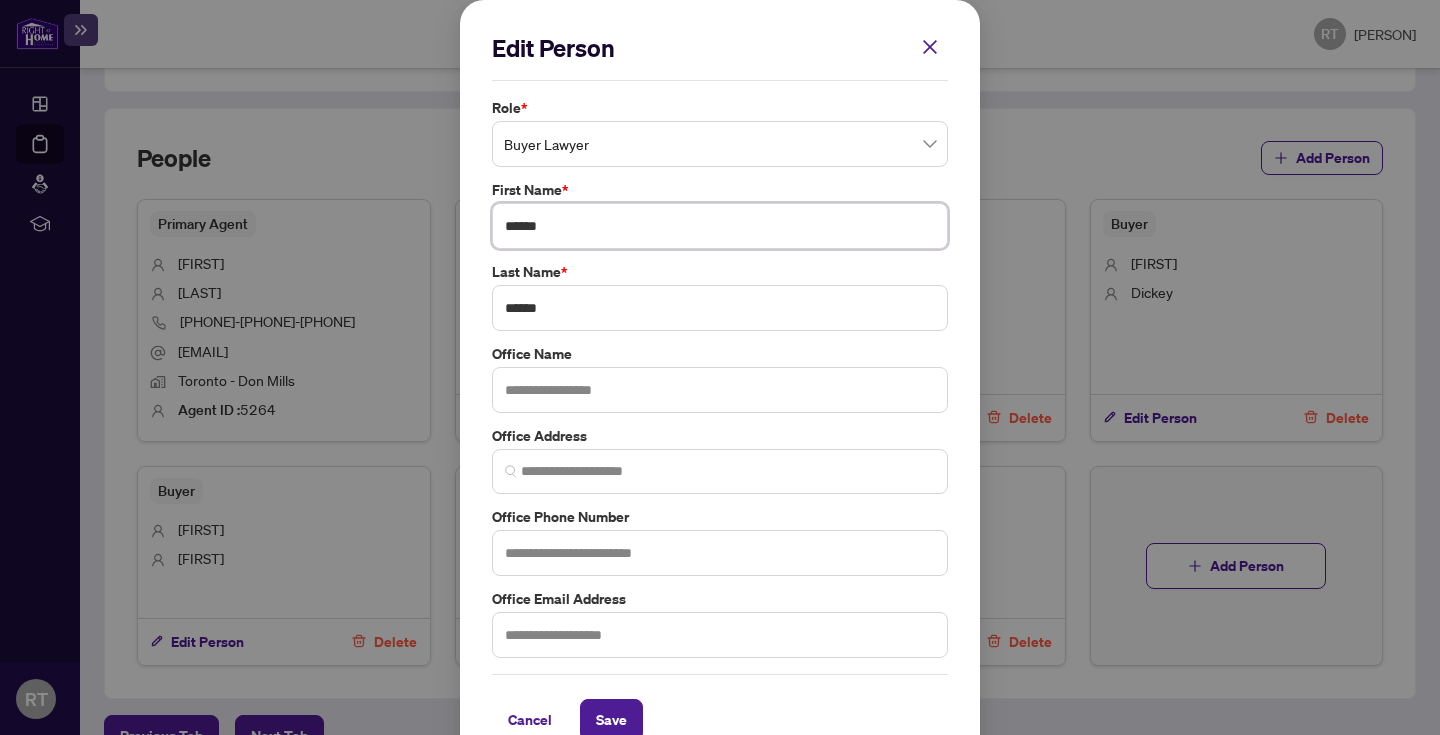 type on "******" 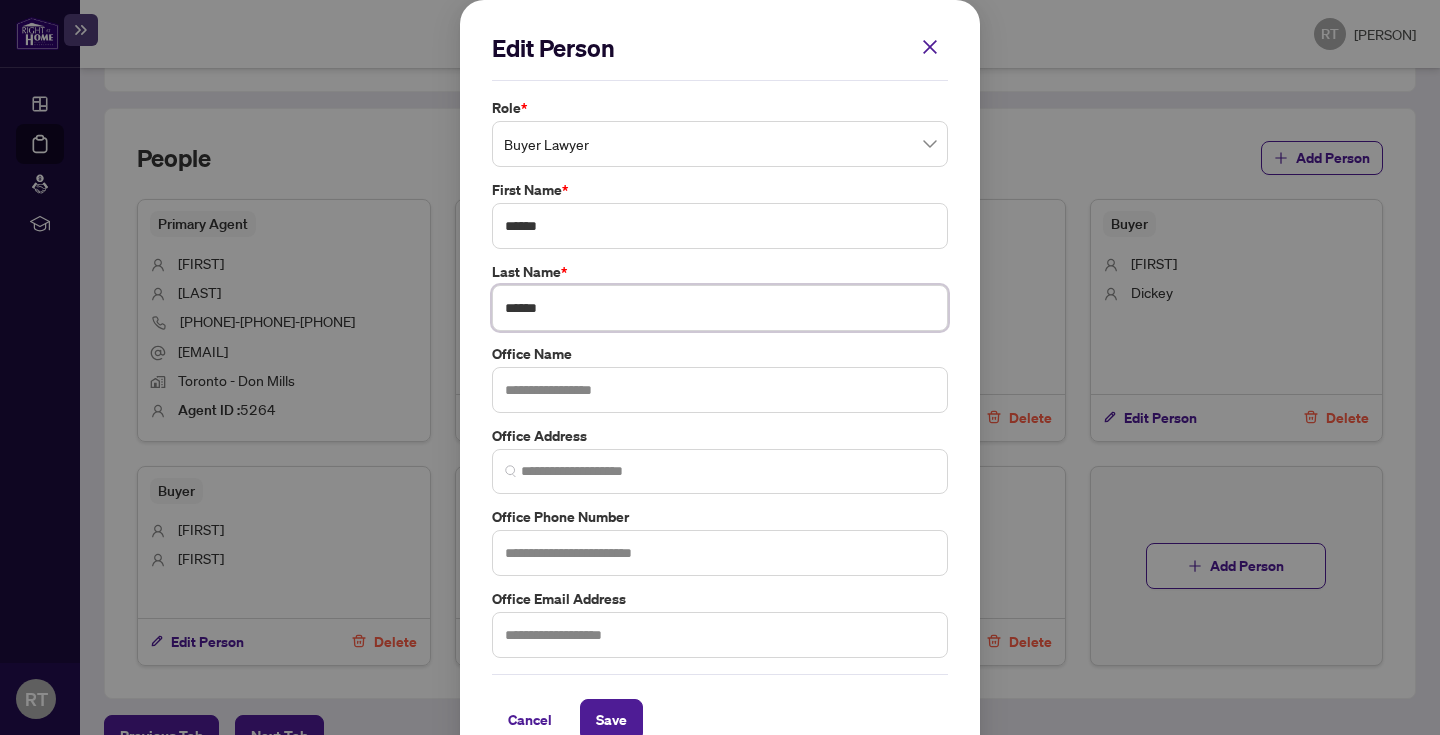 click on "******" at bounding box center [720, 308] 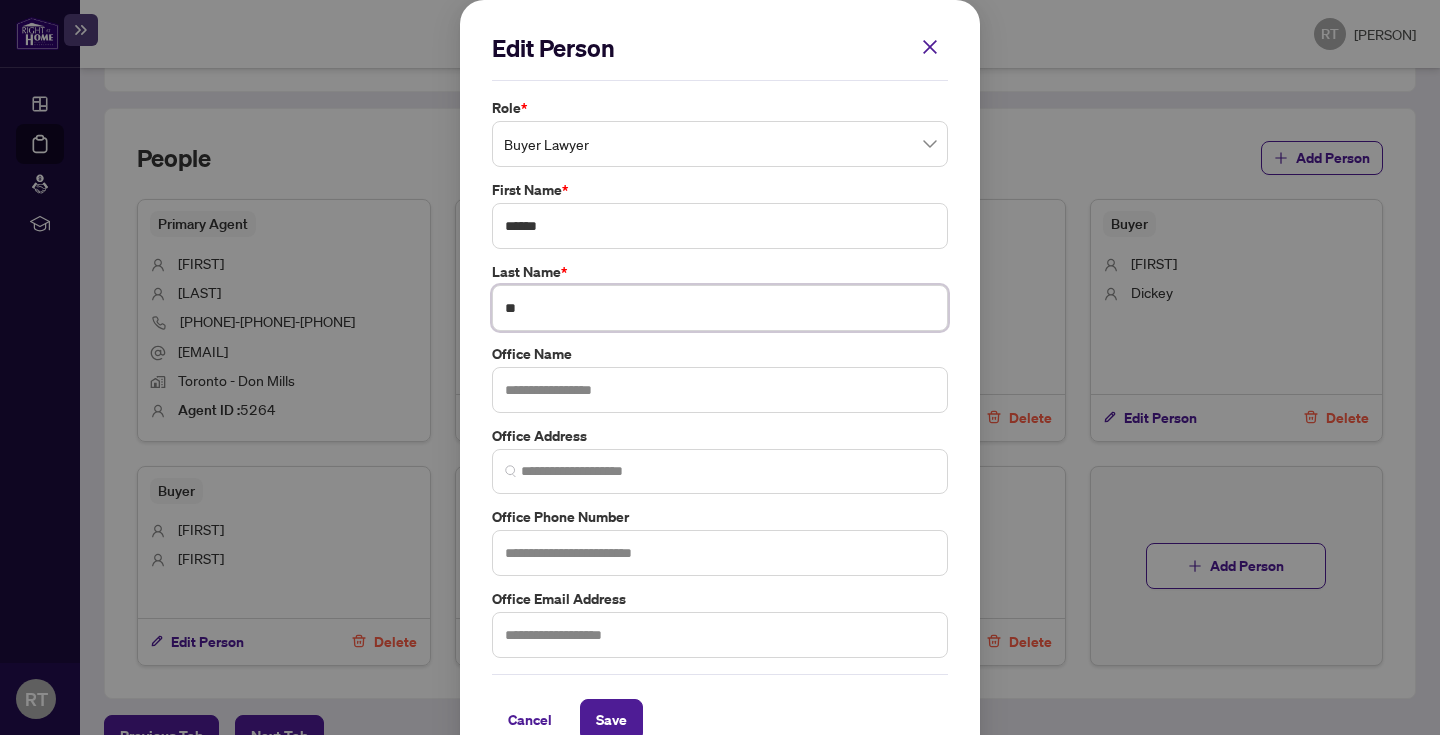 type on "*" 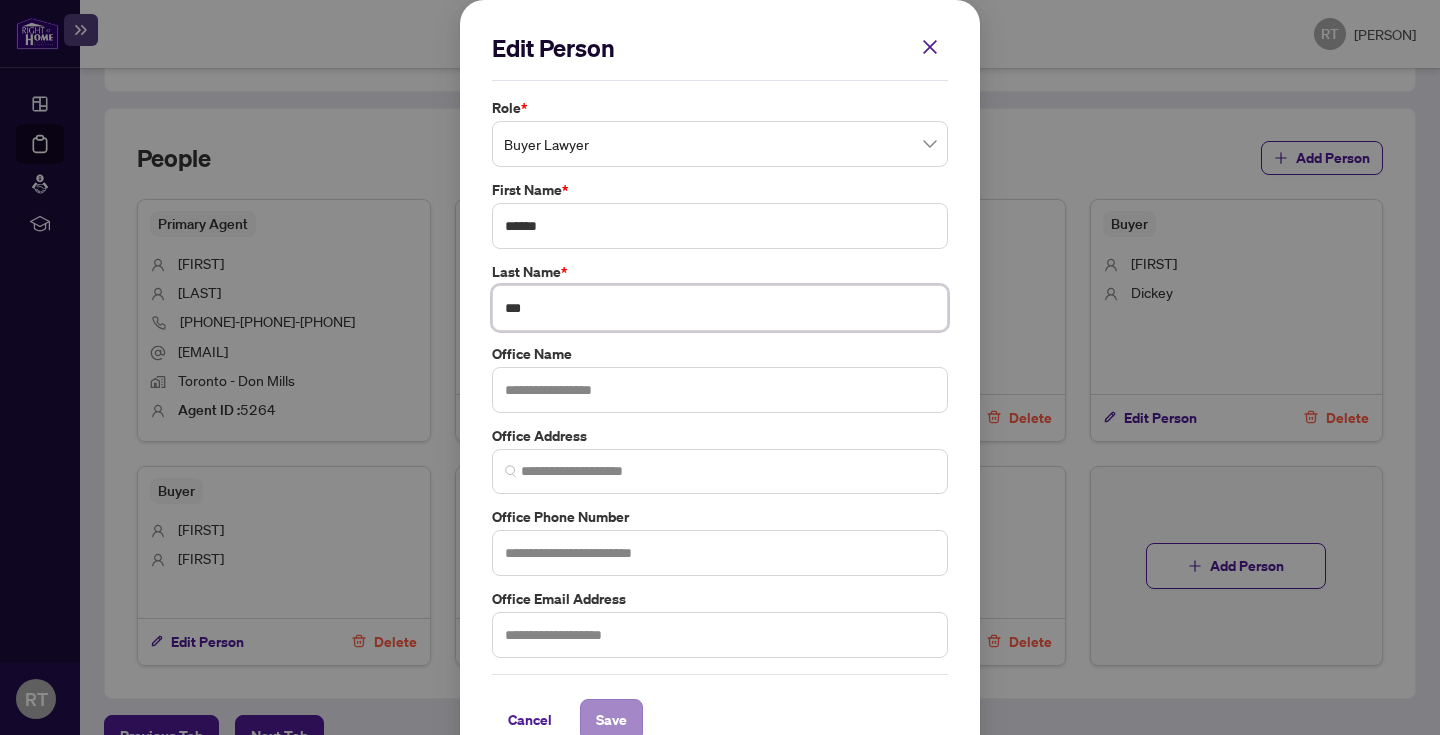 type on "***" 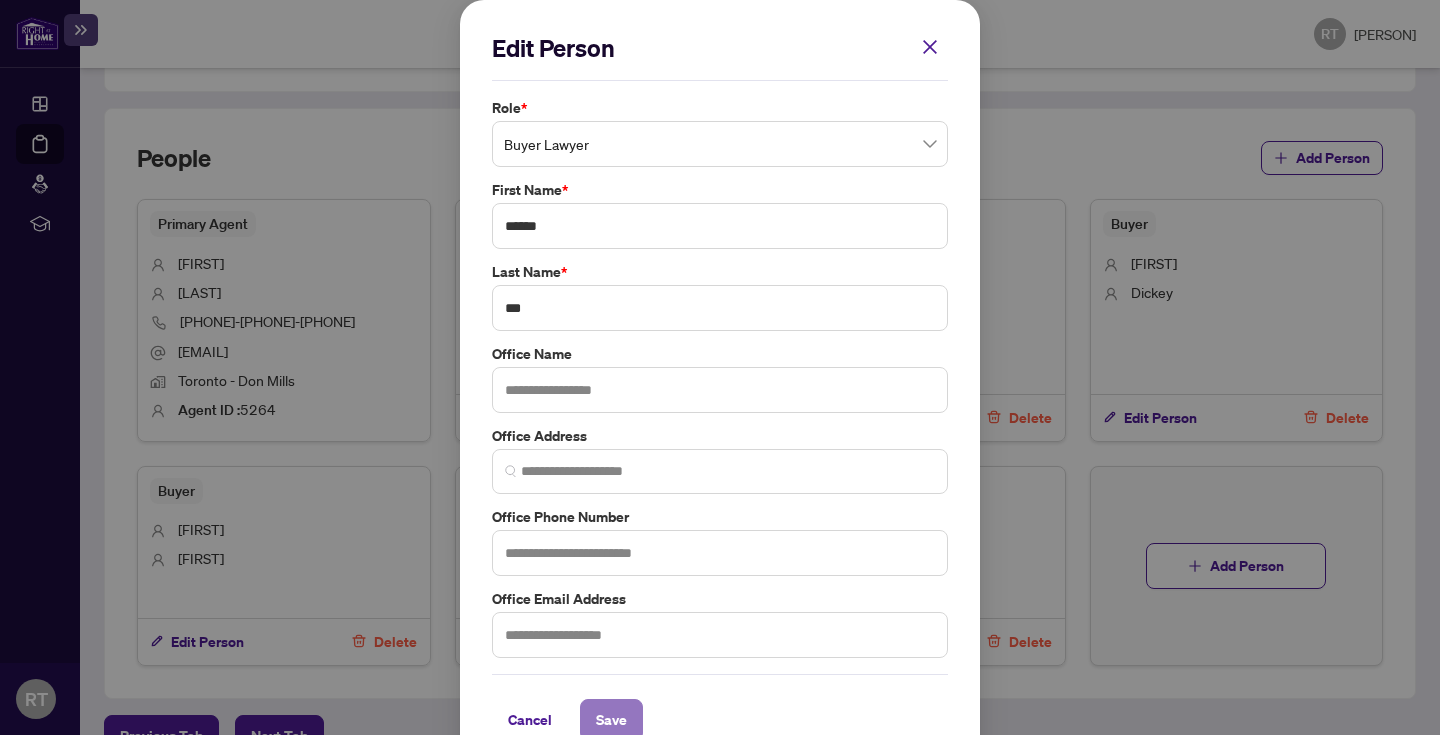 click on "Save" at bounding box center (611, 720) 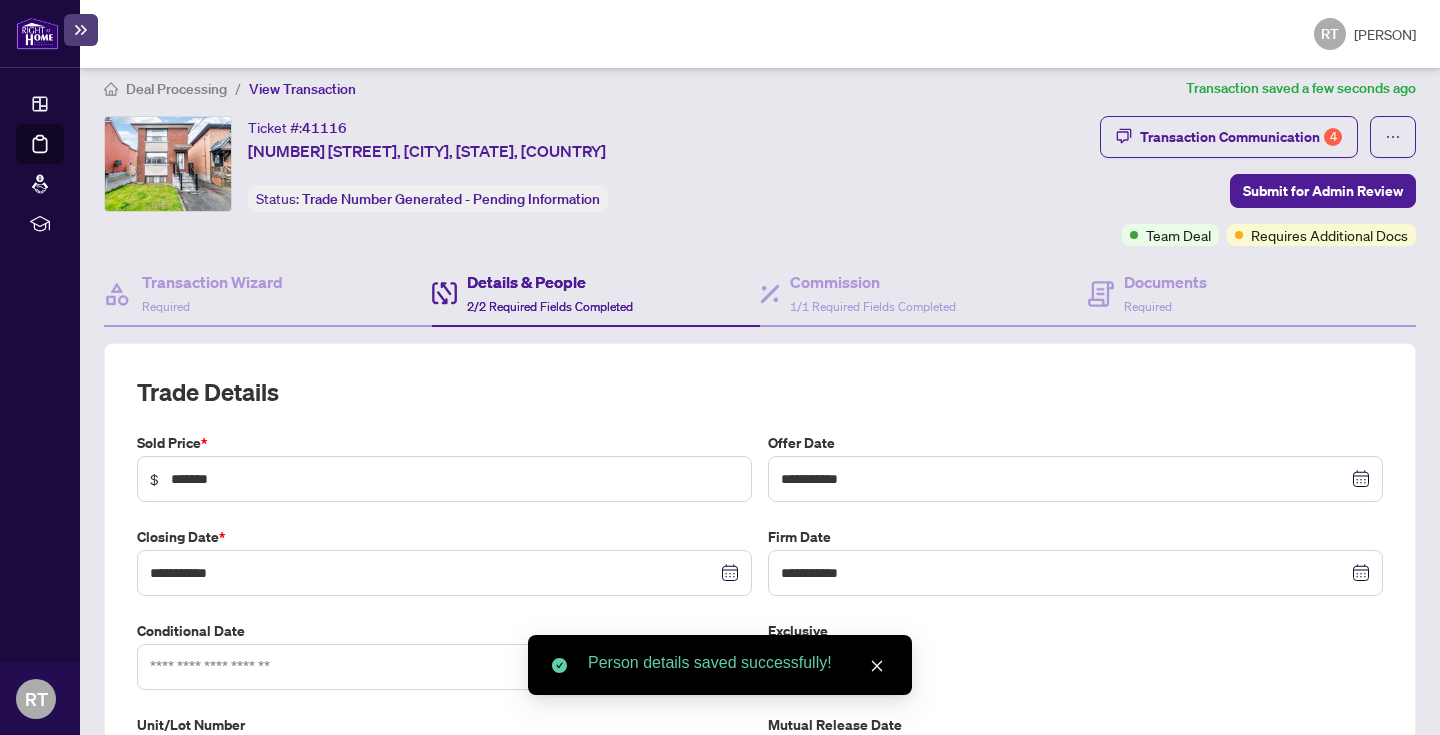 scroll, scrollTop: 0, scrollLeft: 0, axis: both 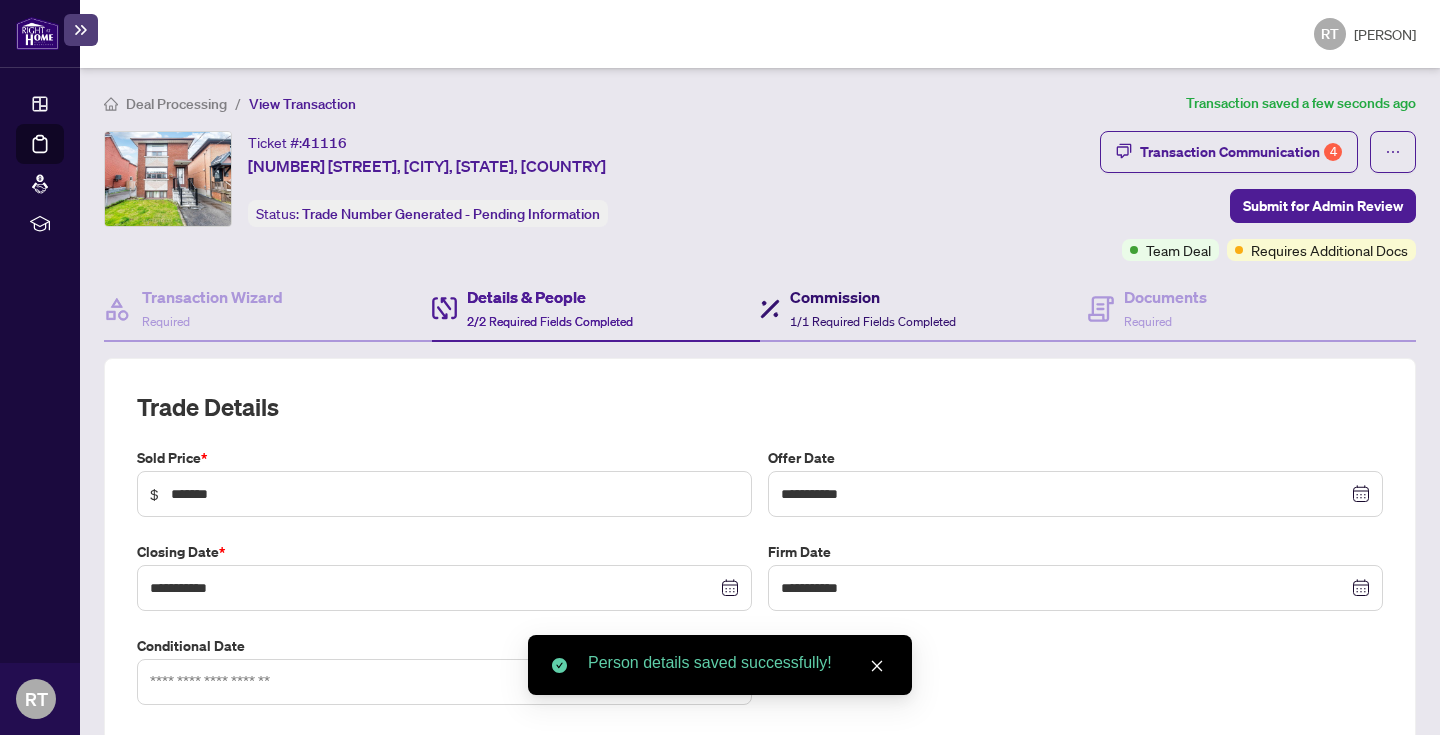 click on "1/1 Required Fields Completed" at bounding box center [873, 321] 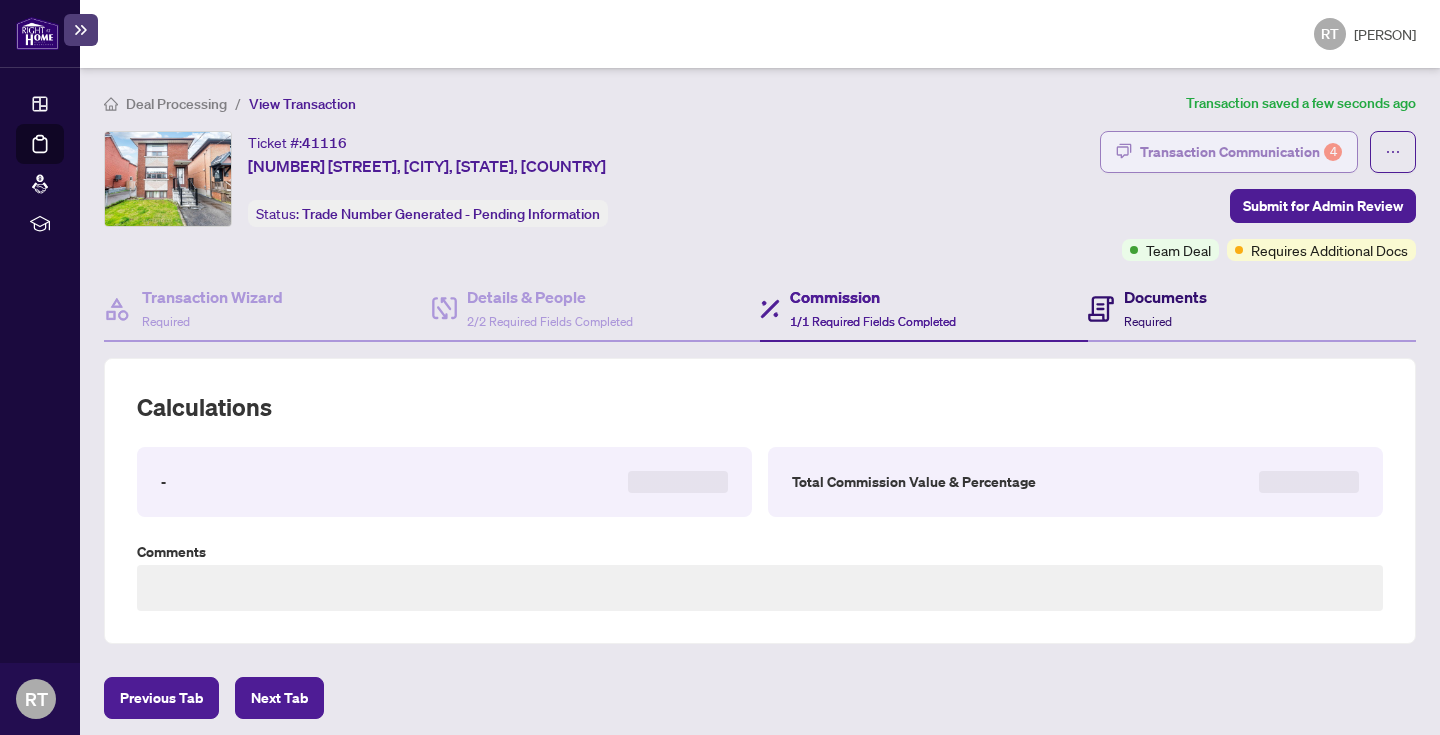 click on "Documents Required" at bounding box center (1165, 308) 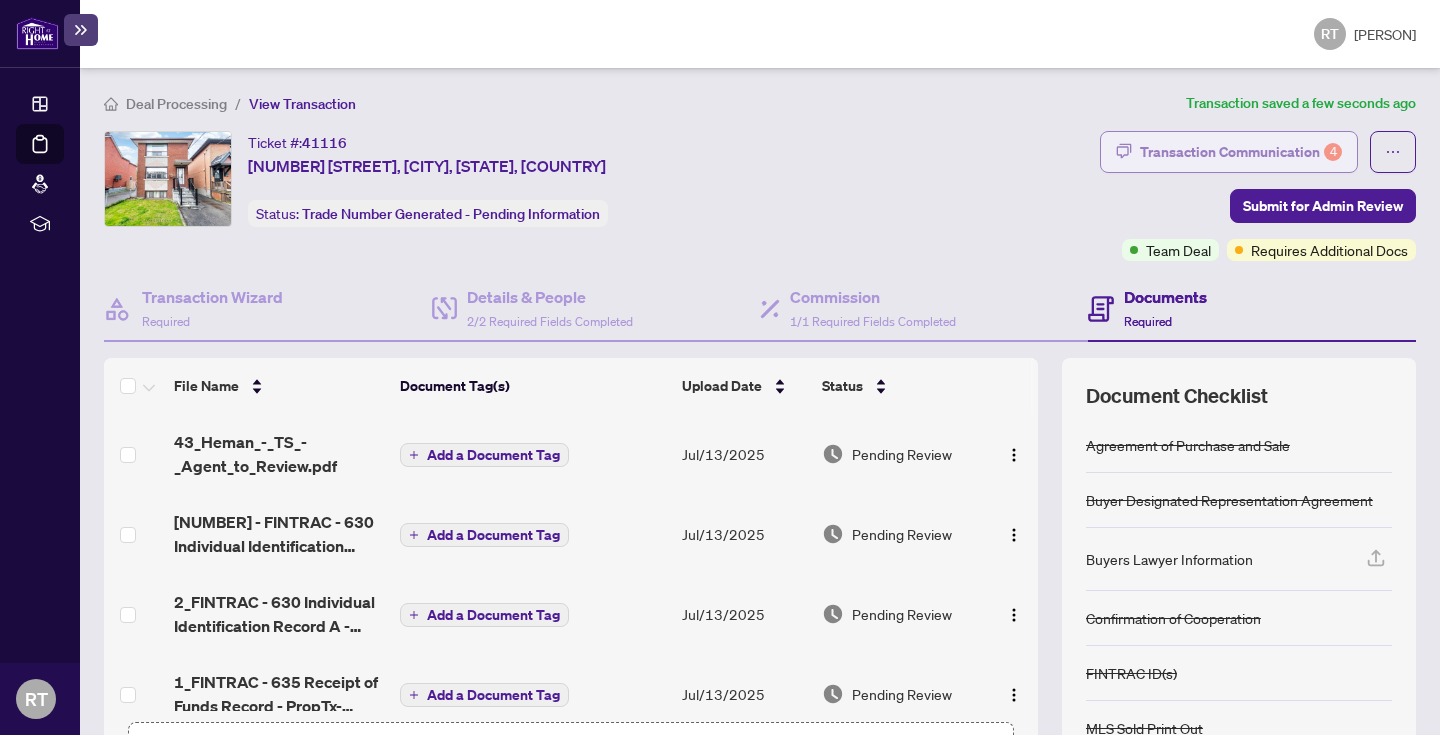 click on "Transaction Communication 4" at bounding box center (1241, 152) 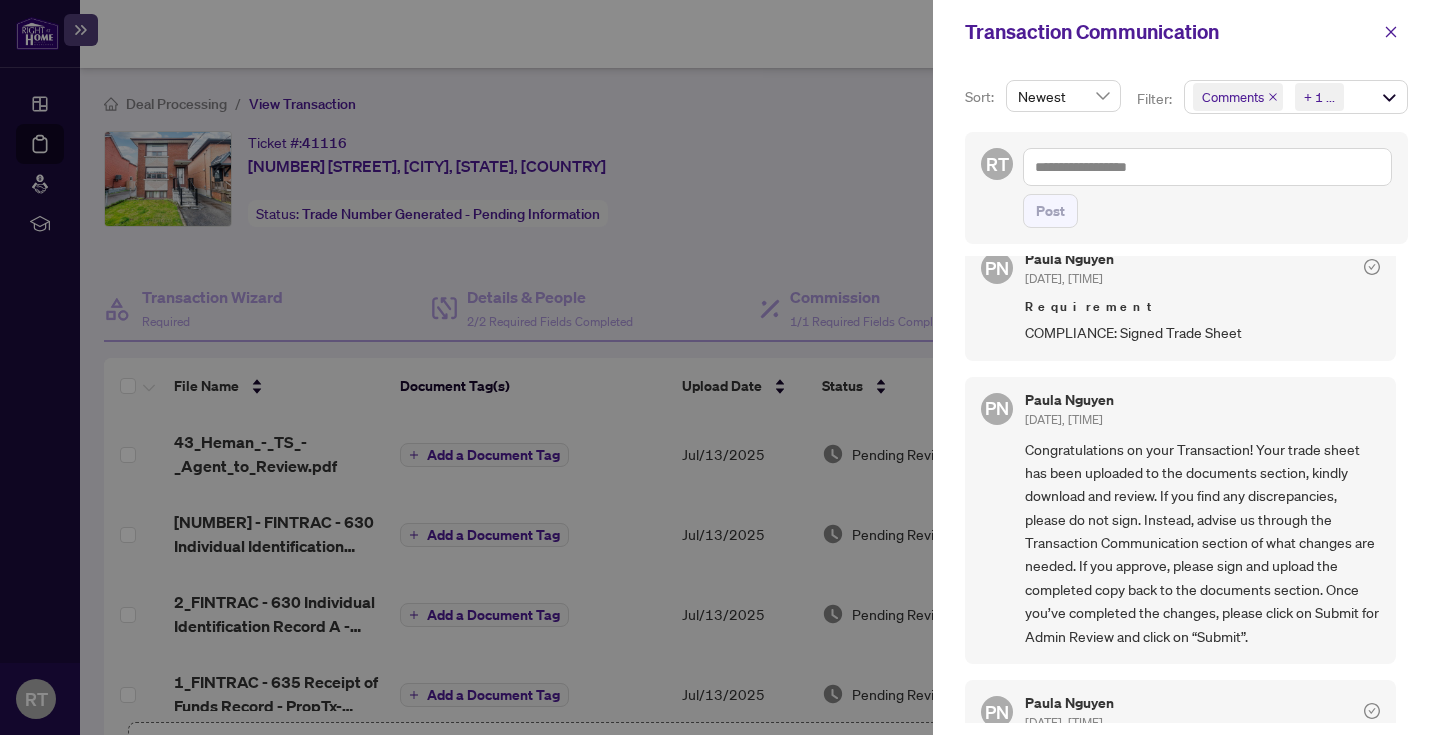 scroll, scrollTop: 222, scrollLeft: 0, axis: vertical 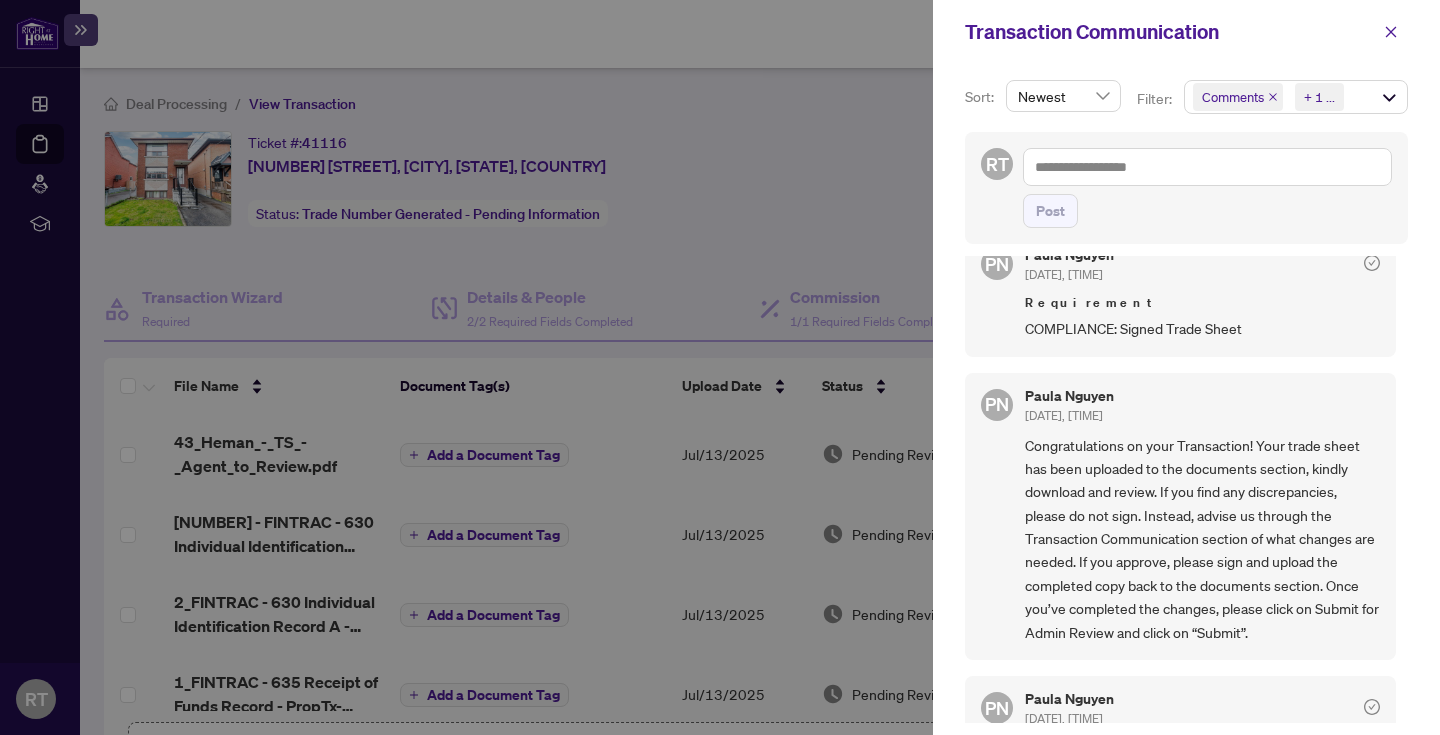 click 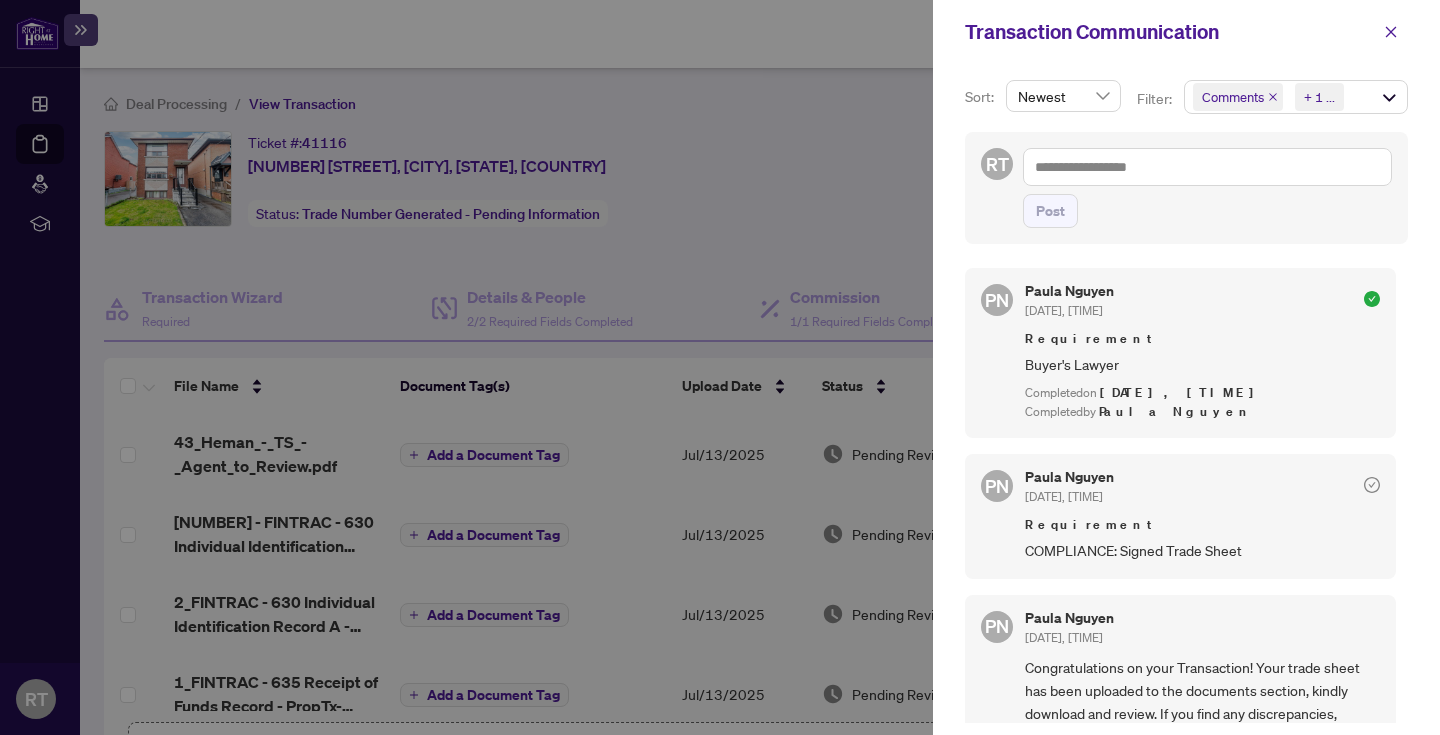 click 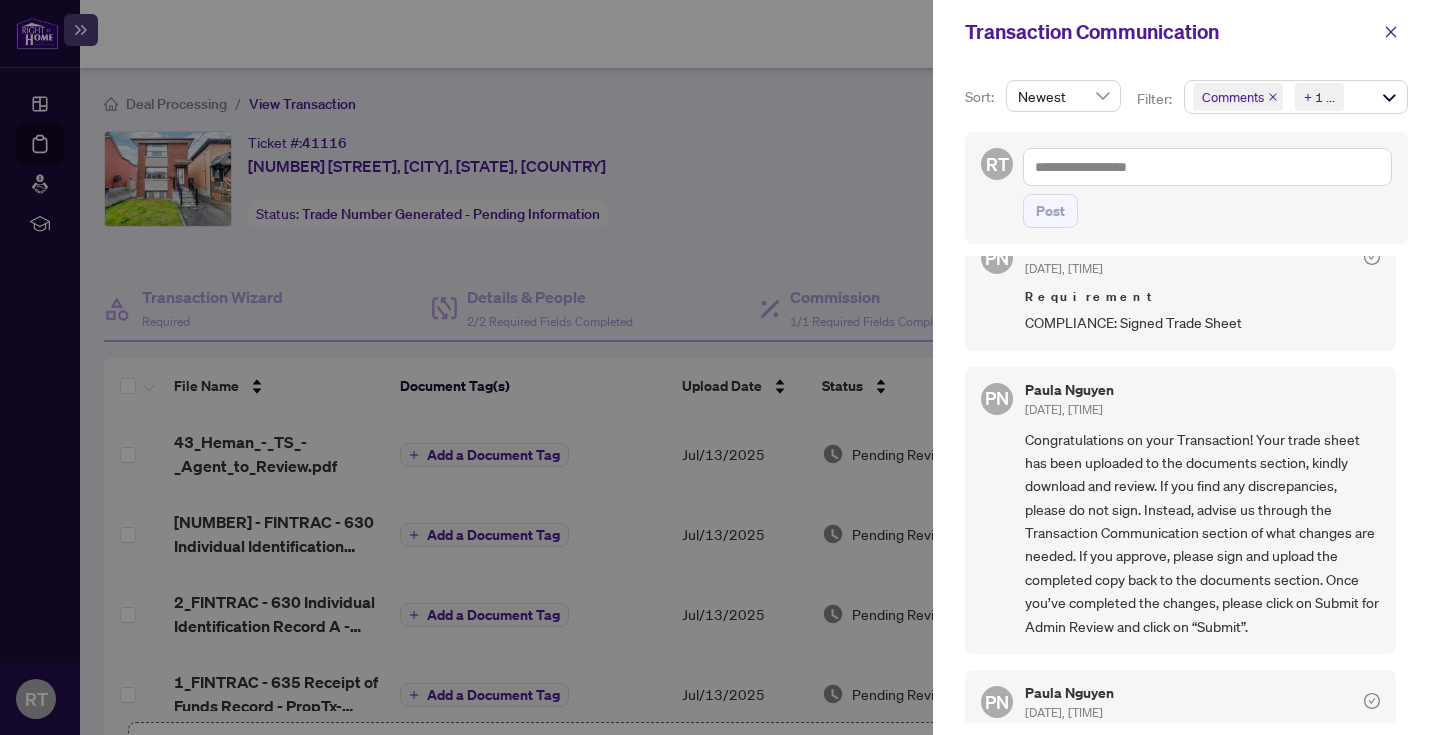 scroll, scrollTop: 0, scrollLeft: 0, axis: both 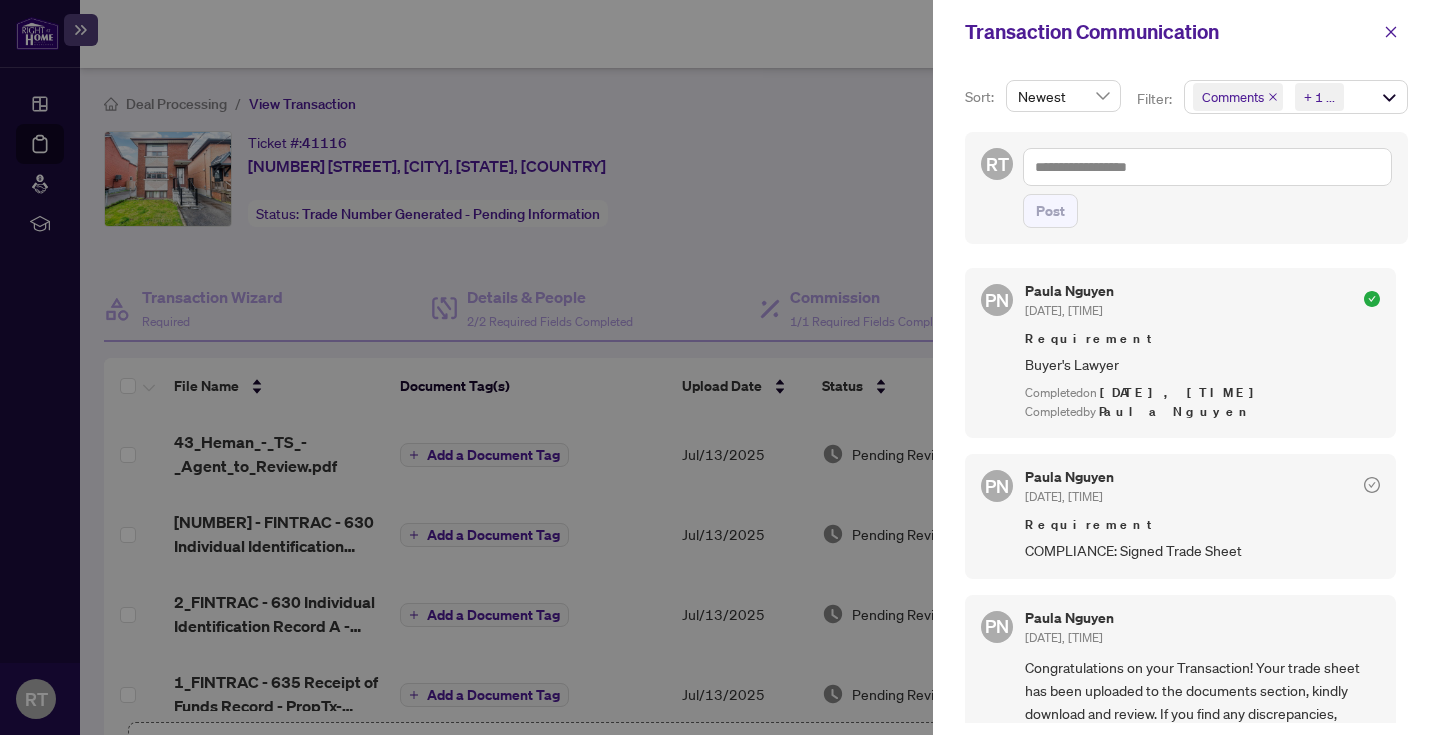 click at bounding box center (720, 367) 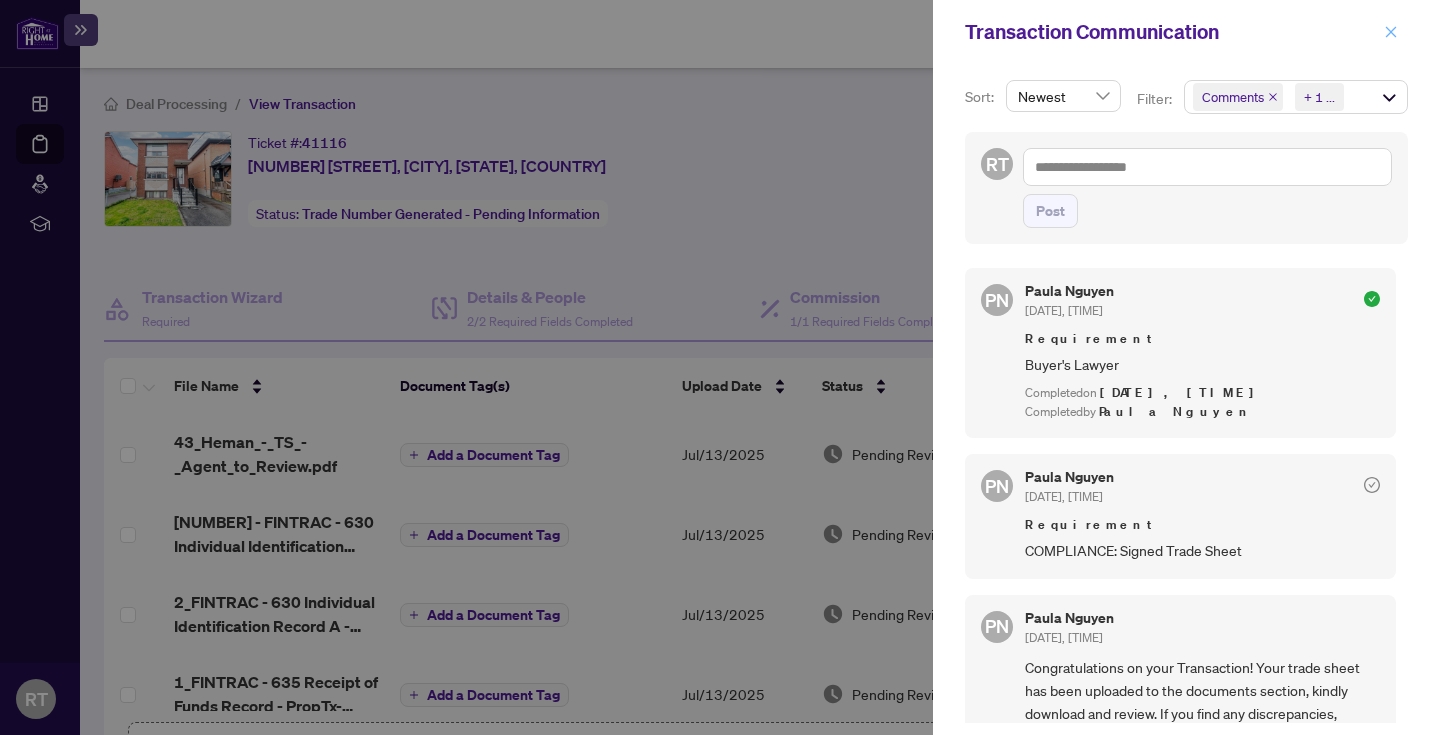 click at bounding box center [1391, 32] 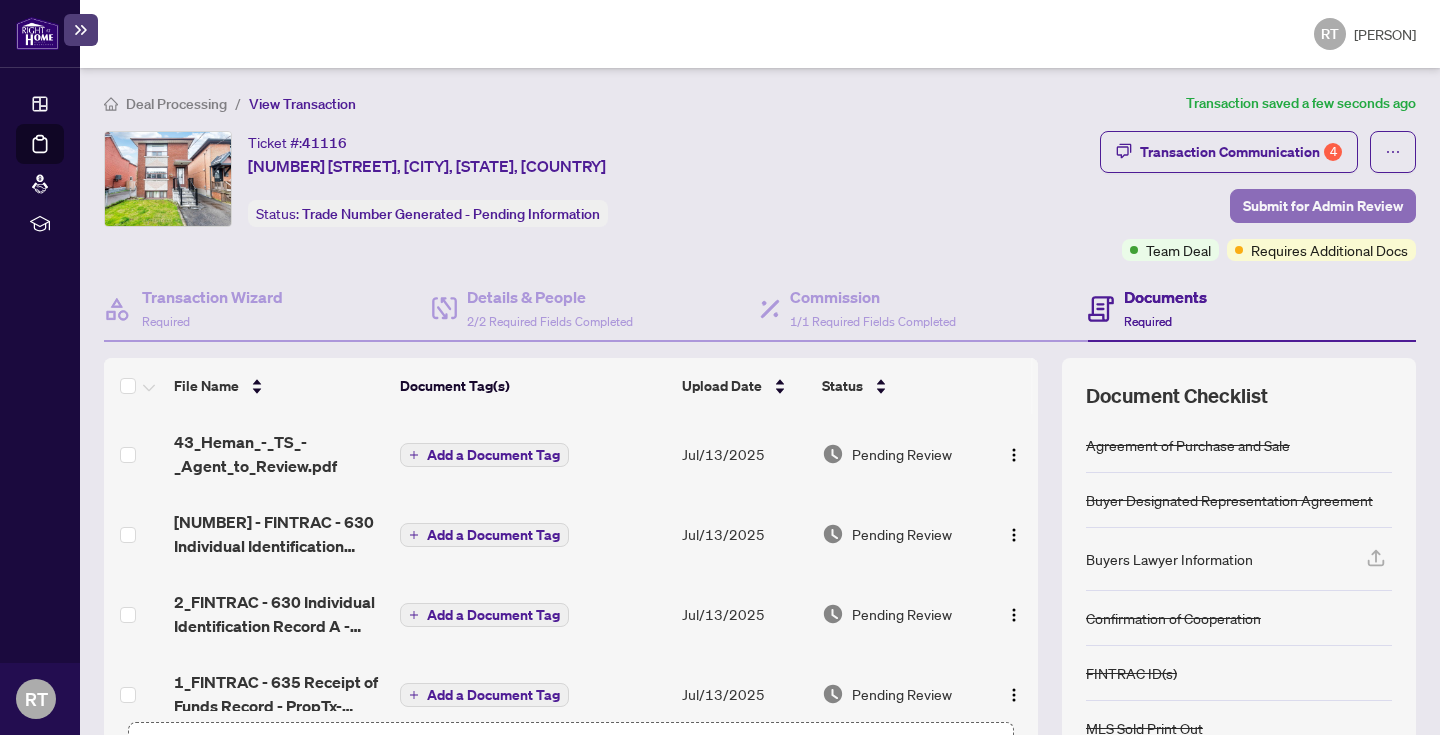 click on "Submit for Admin Review" at bounding box center [1323, 206] 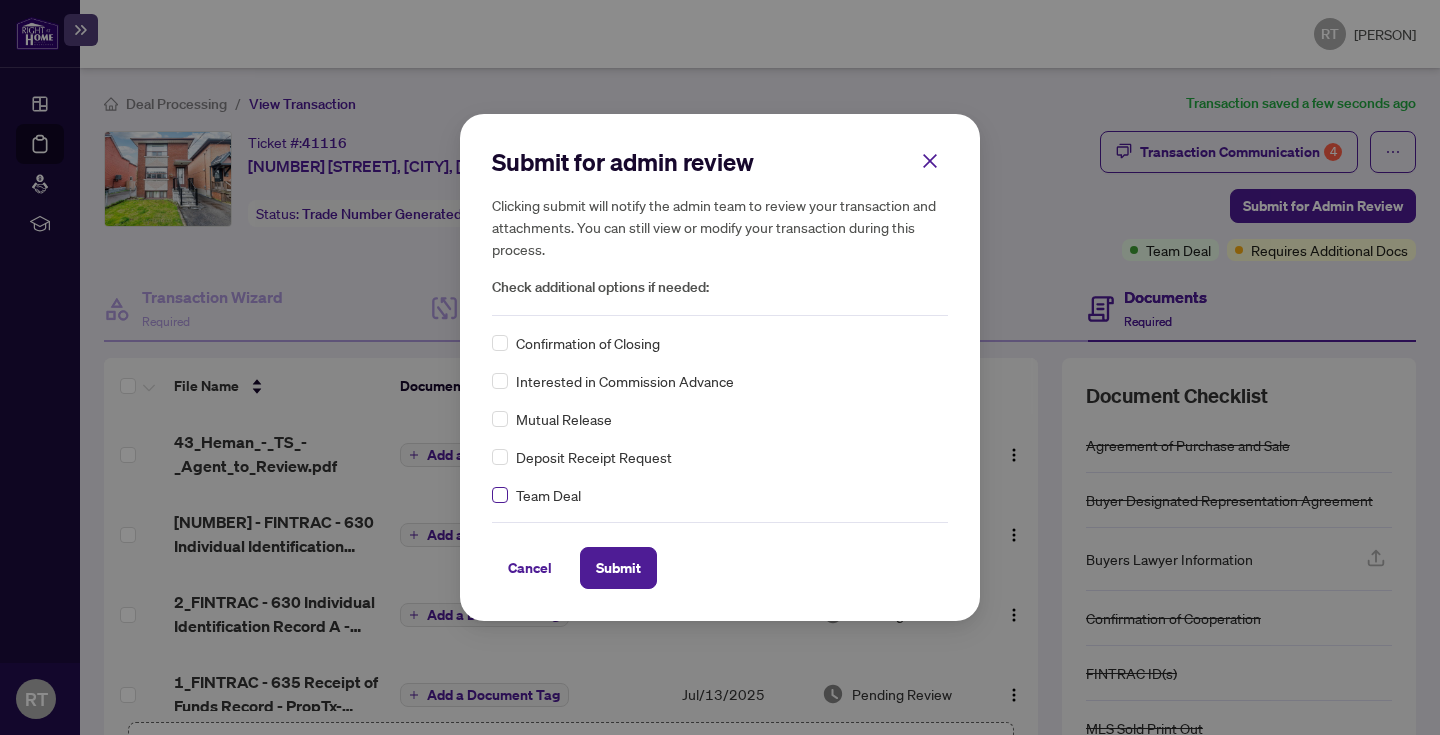 click at bounding box center [500, 495] 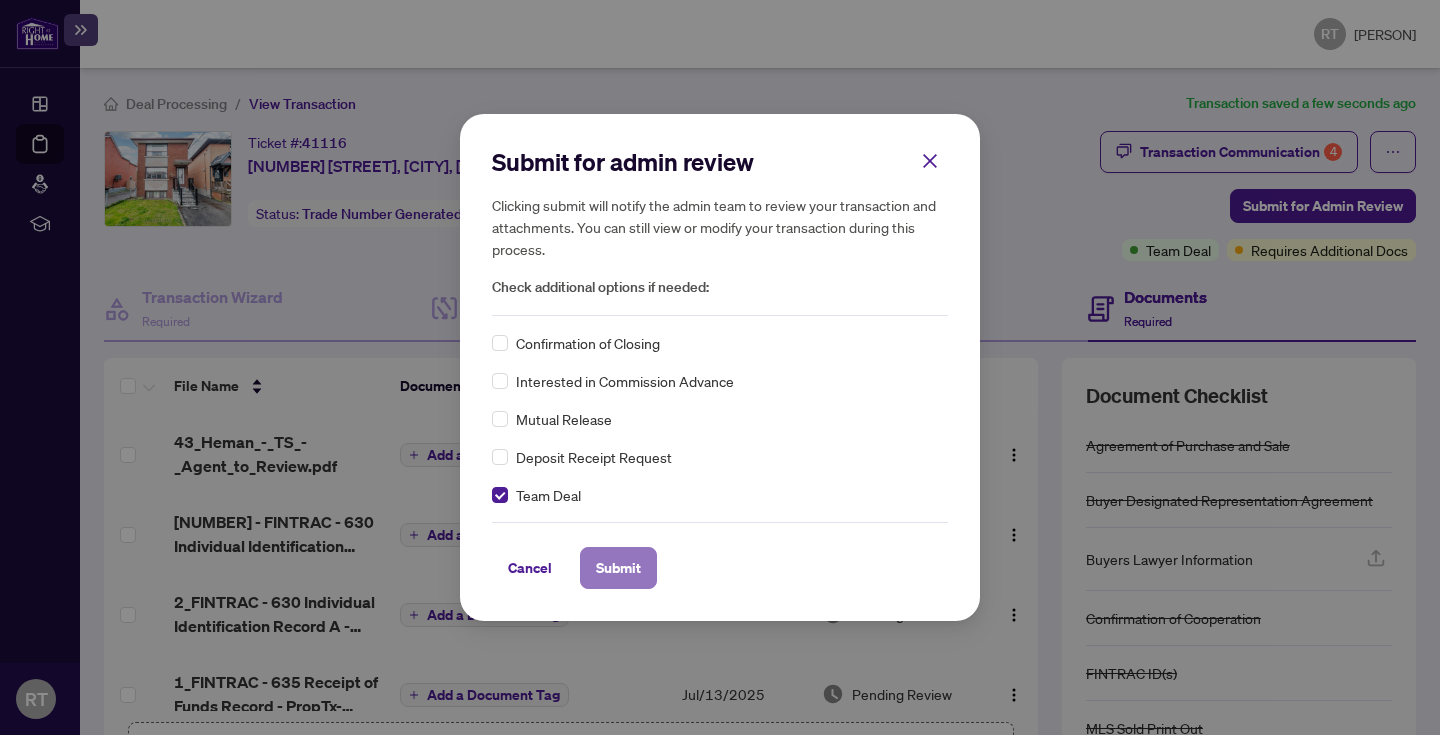 click on "Submit" at bounding box center (618, 568) 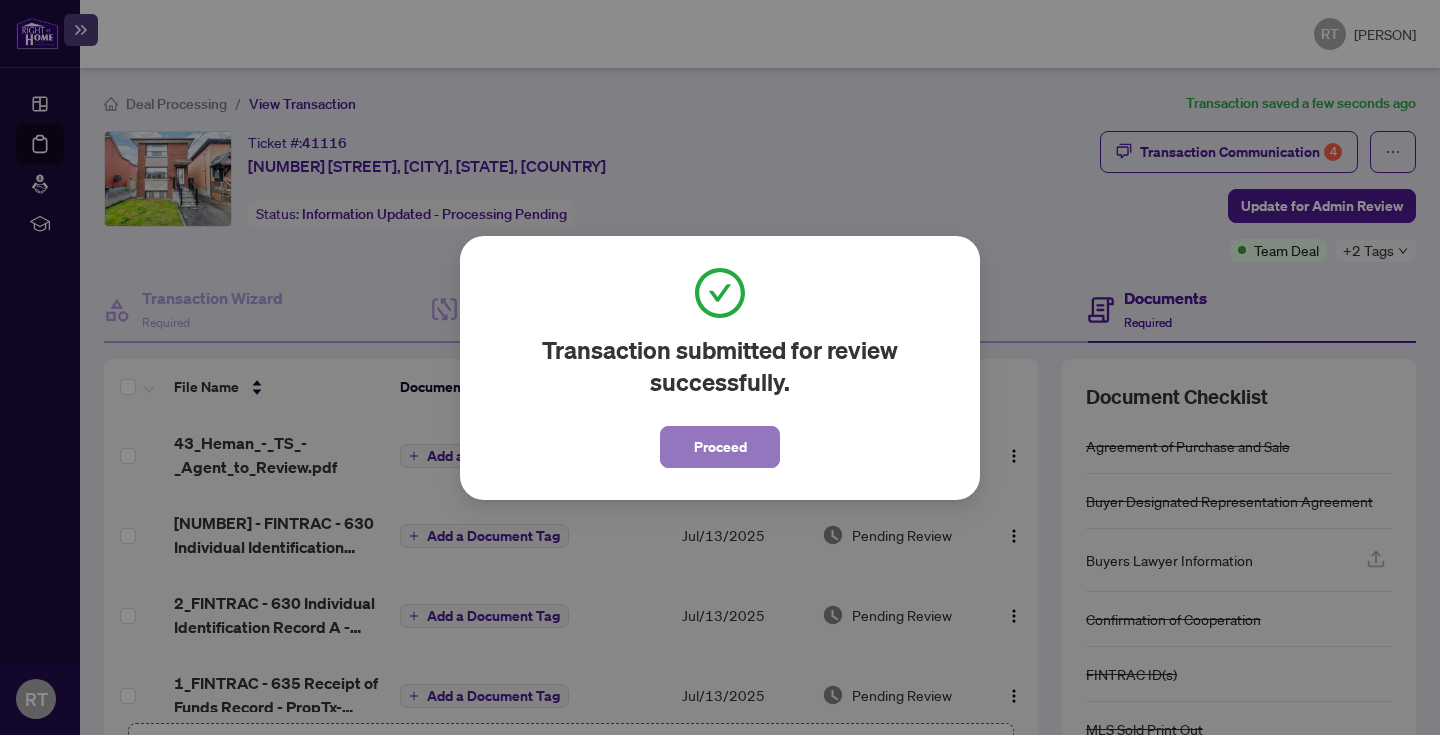 click on "Proceed" at bounding box center [720, 447] 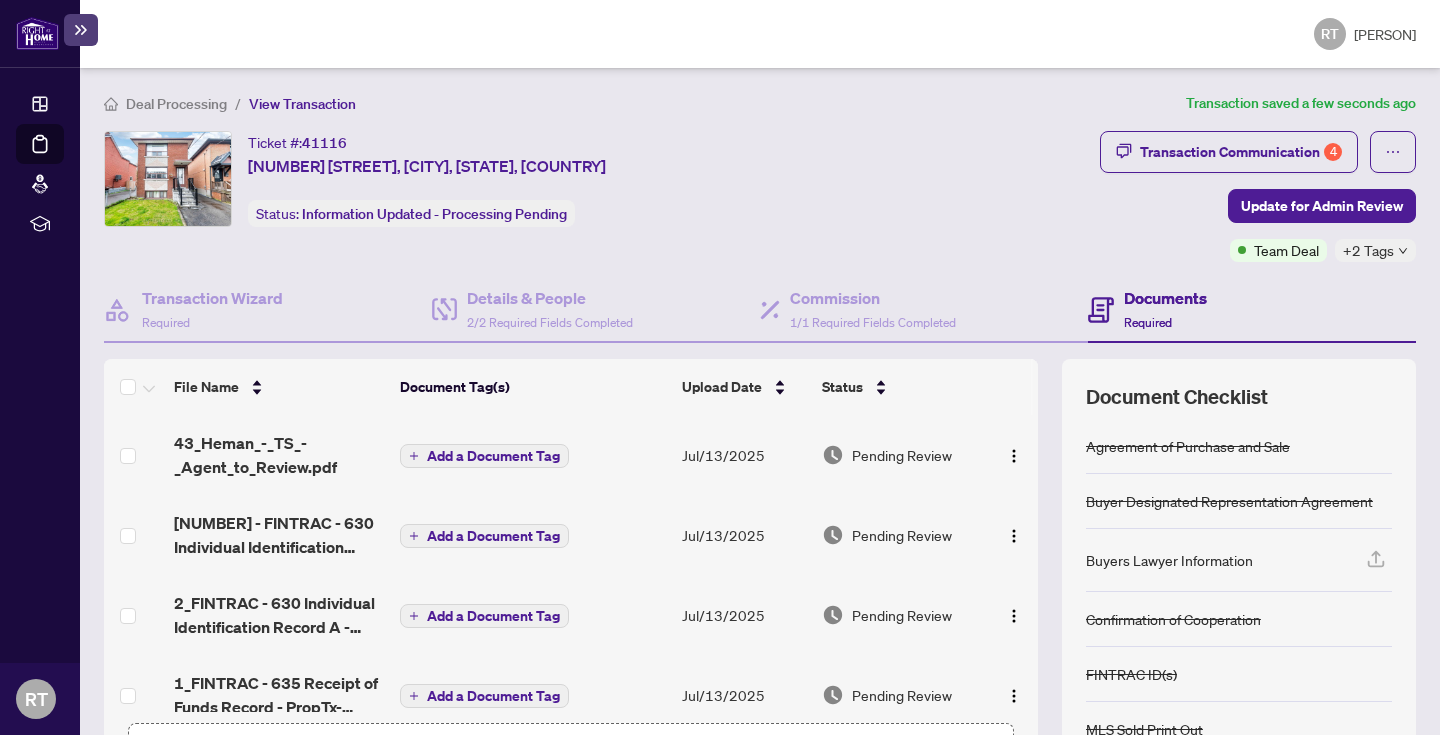 click at bounding box center (37, 33) 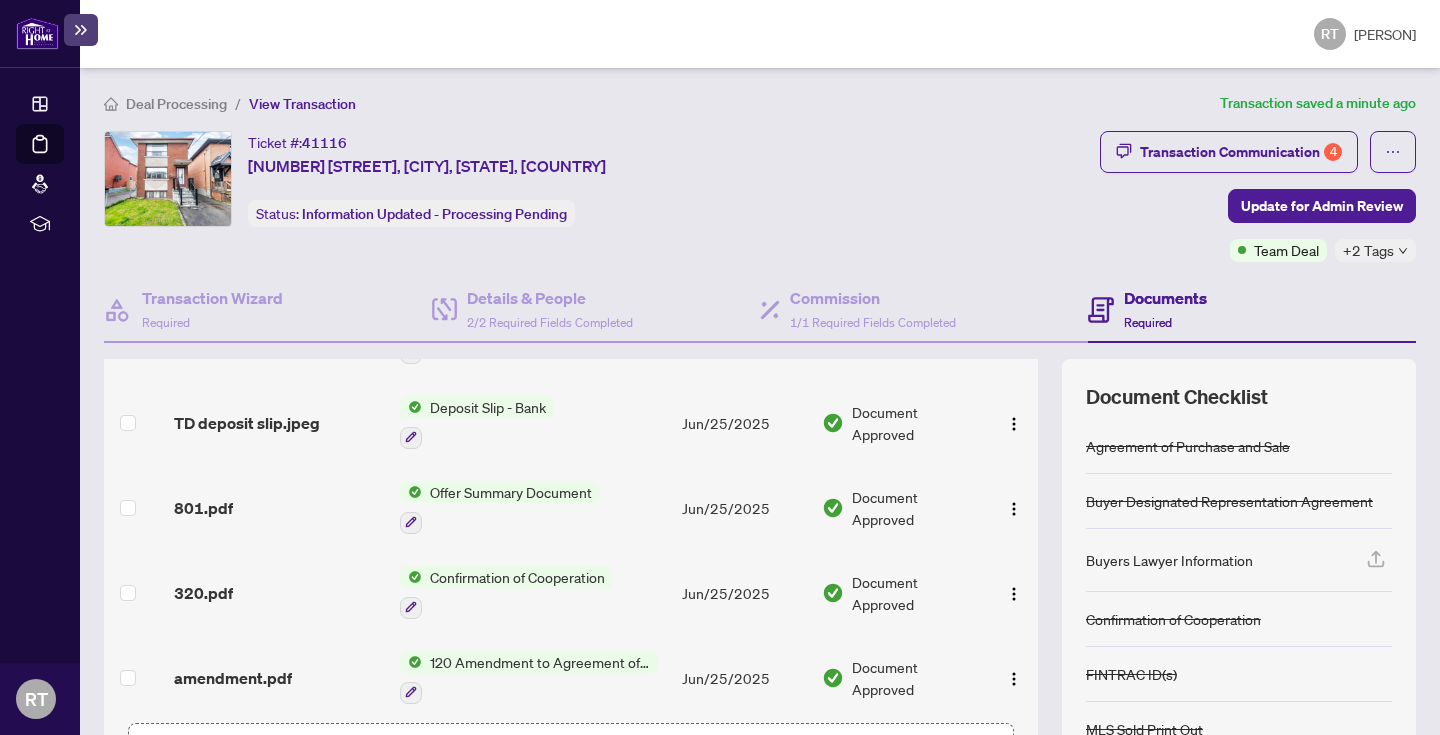 scroll, scrollTop: 0, scrollLeft: 0, axis: both 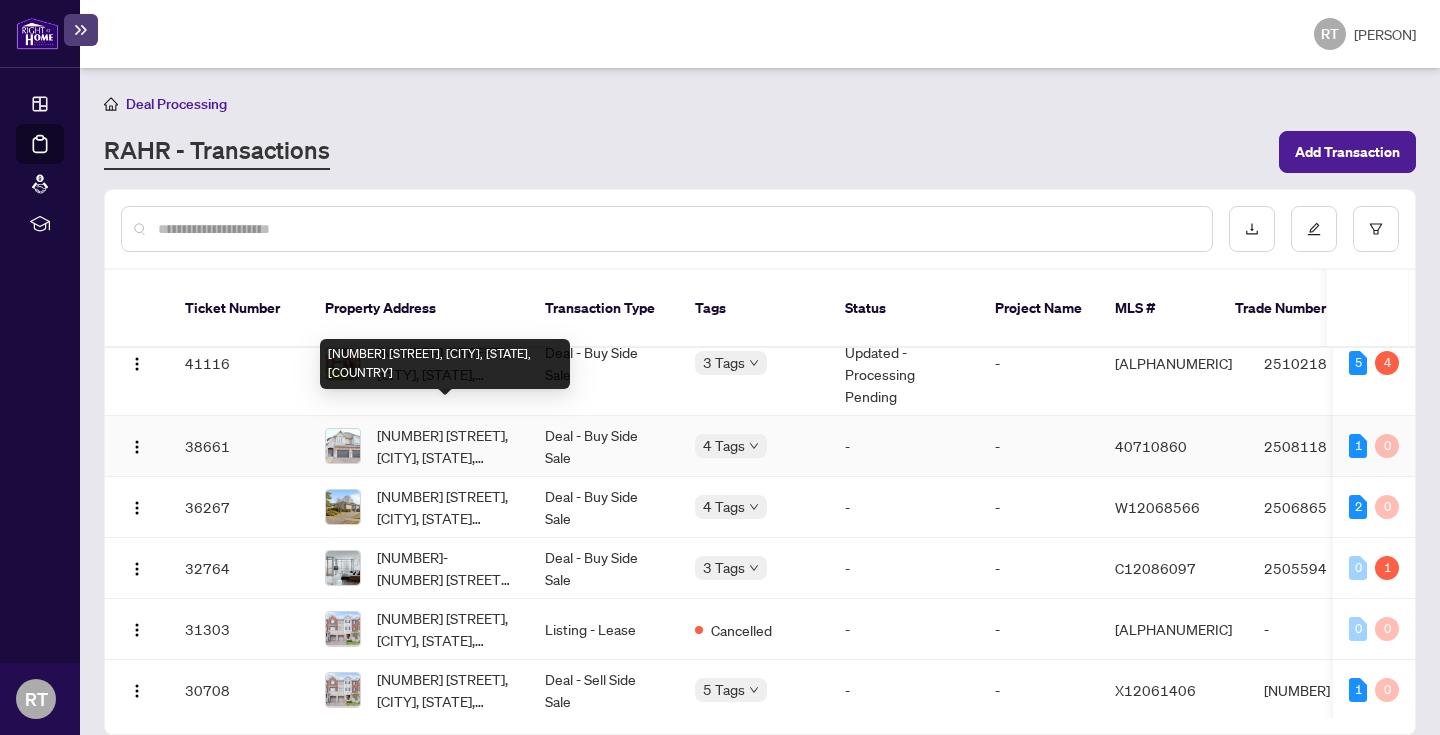click on "[NUMBER] [STREET], [CITY], [STATE], [COUNTRY]" at bounding box center (445, 446) 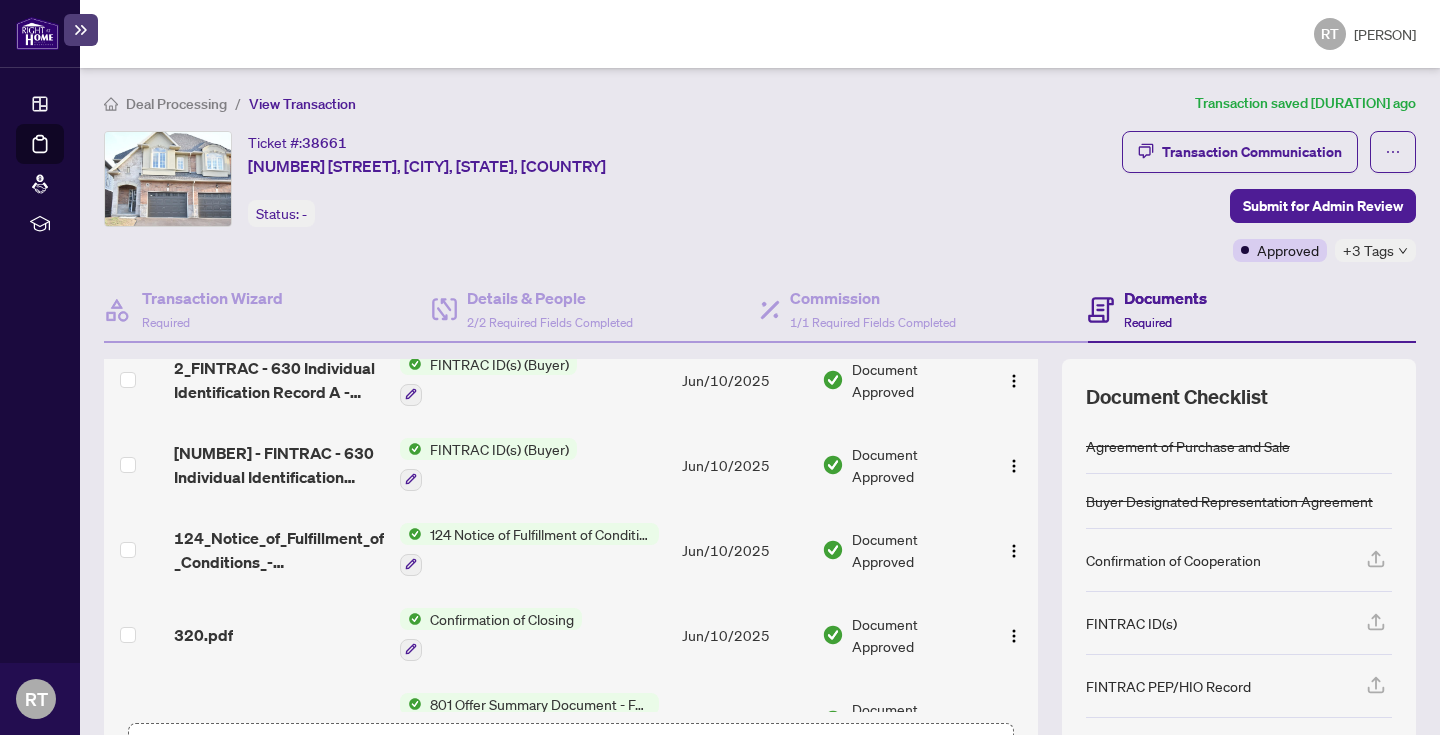 scroll, scrollTop: 432, scrollLeft: 0, axis: vertical 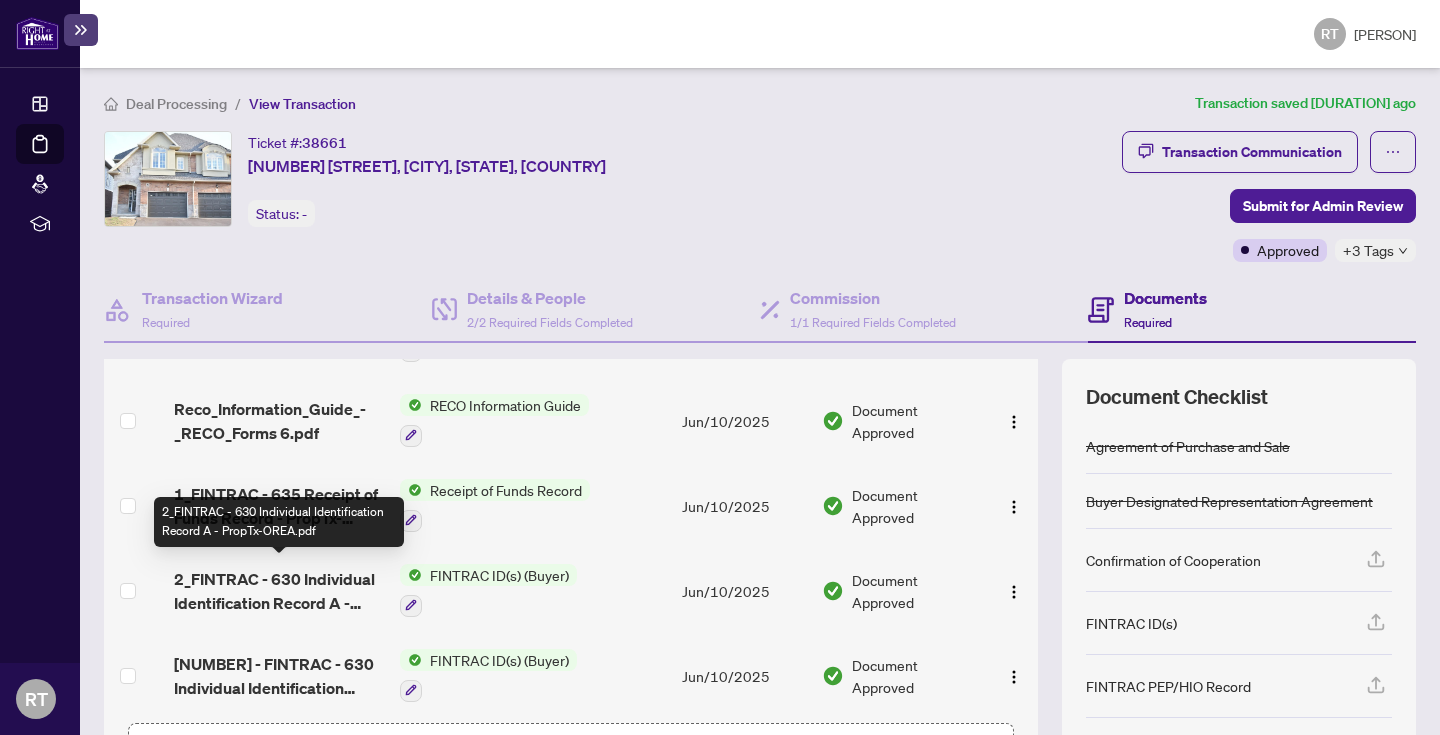 click on "2_FINTRAC - 630 Individual Identification Record A - PropTx-OREA.pdf" at bounding box center (279, 591) 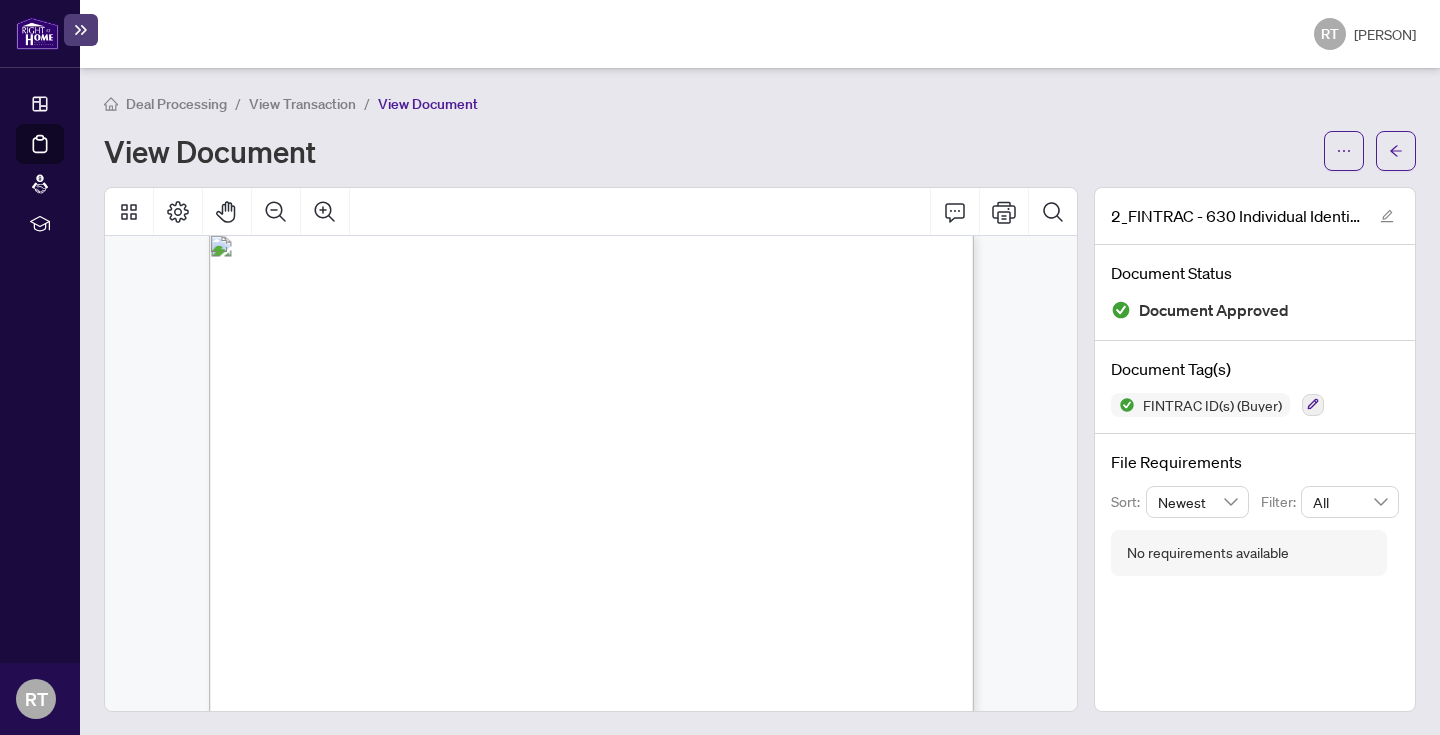 scroll, scrollTop: 23, scrollLeft: 0, axis: vertical 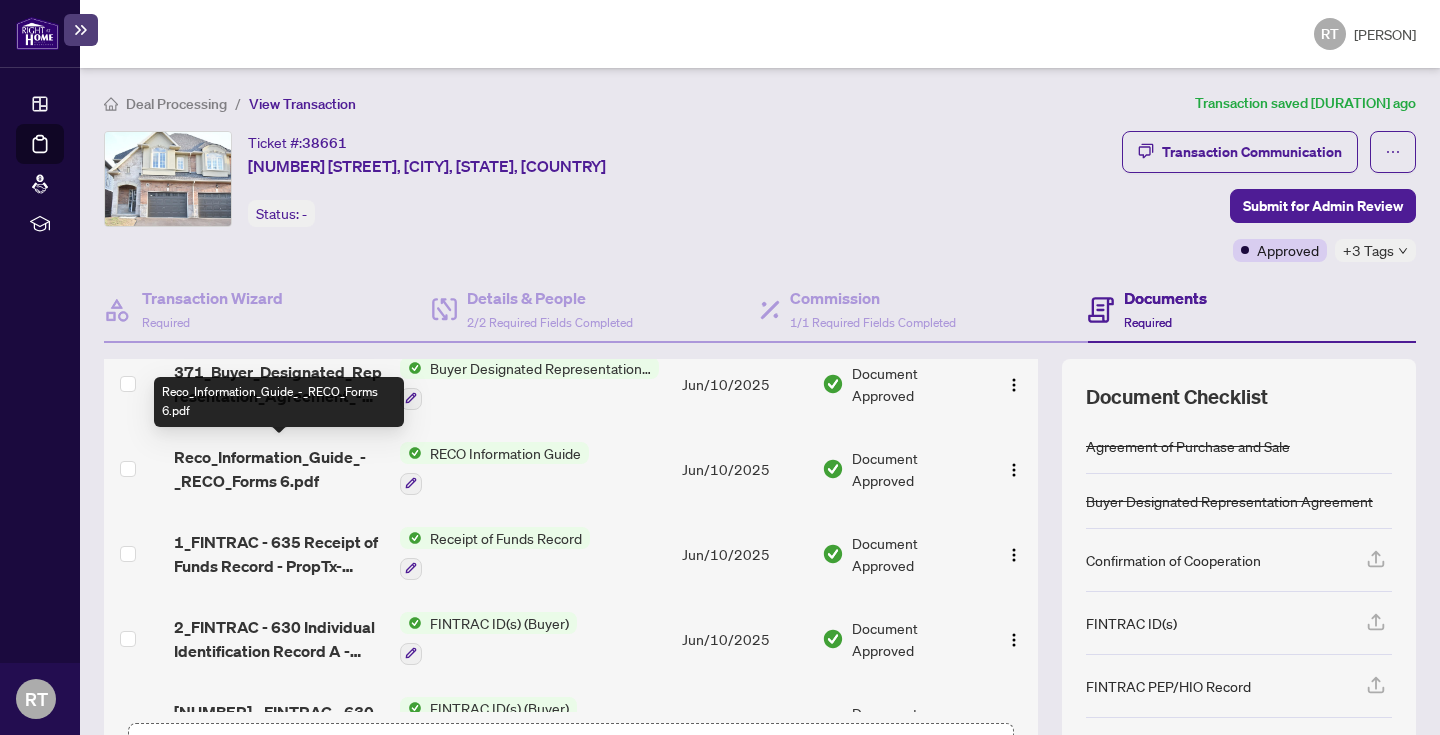click on "Reco_Information_Guide_-_RECO_Forms 6.pdf" at bounding box center [279, 402] 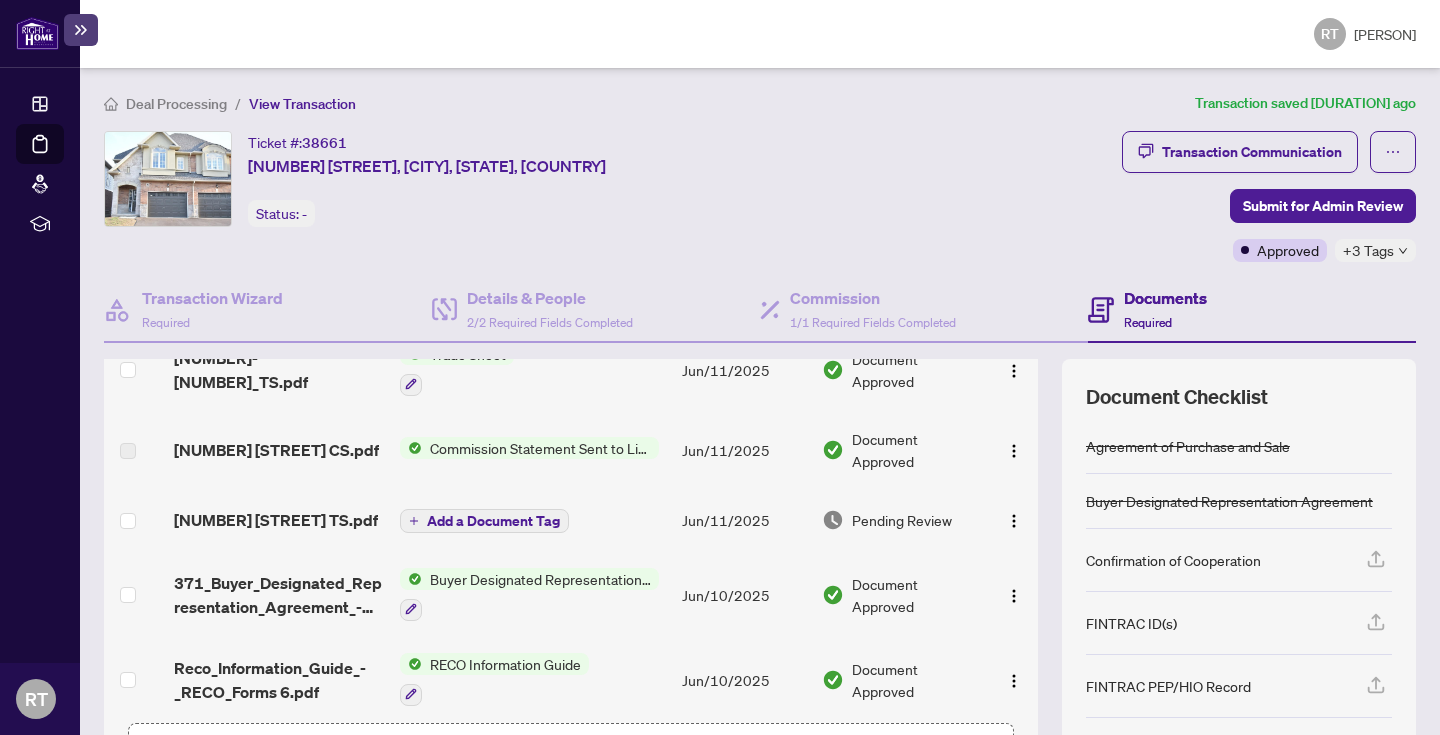 scroll, scrollTop: 183, scrollLeft: 0, axis: vertical 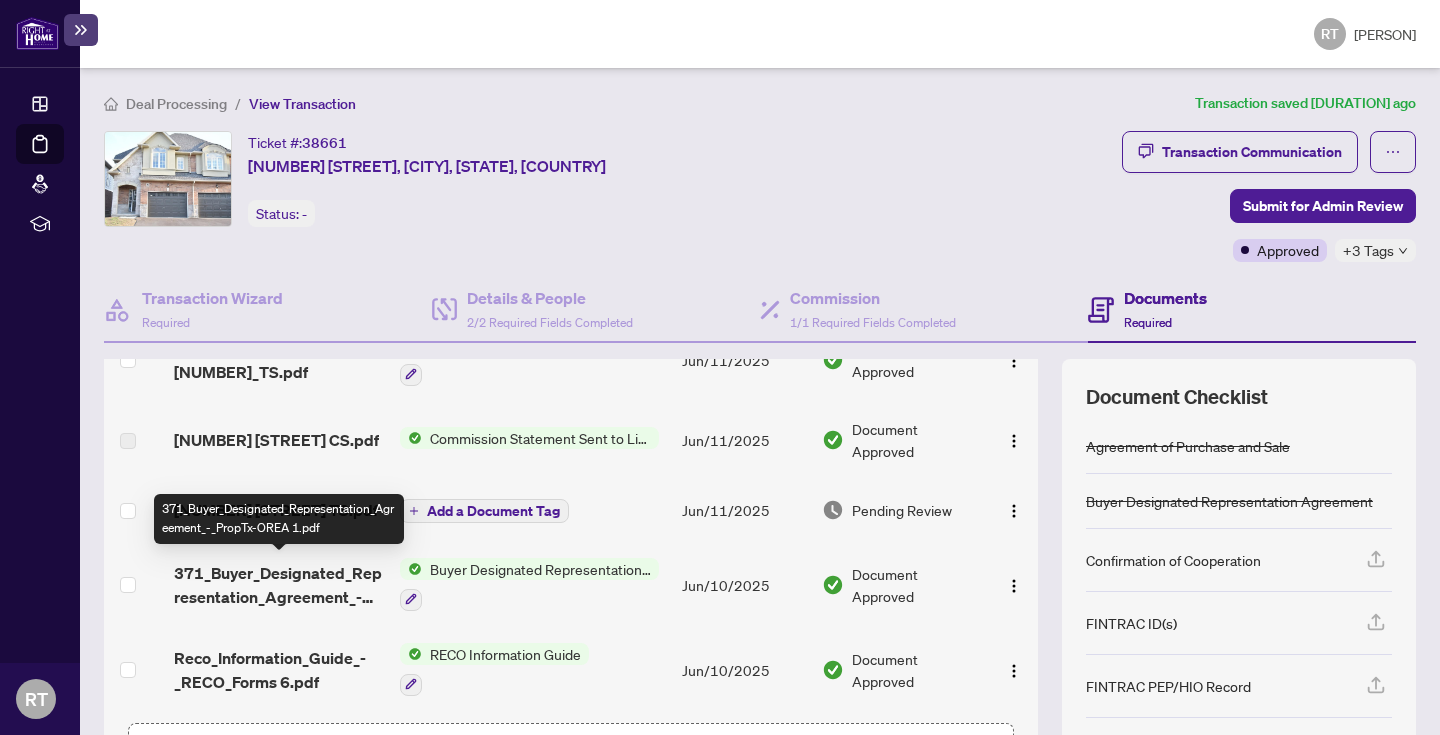 click on "371_Buyer_Designated_Representation_Agreement_-_PropTx-OREA 1.pdf" at bounding box center (279, 585) 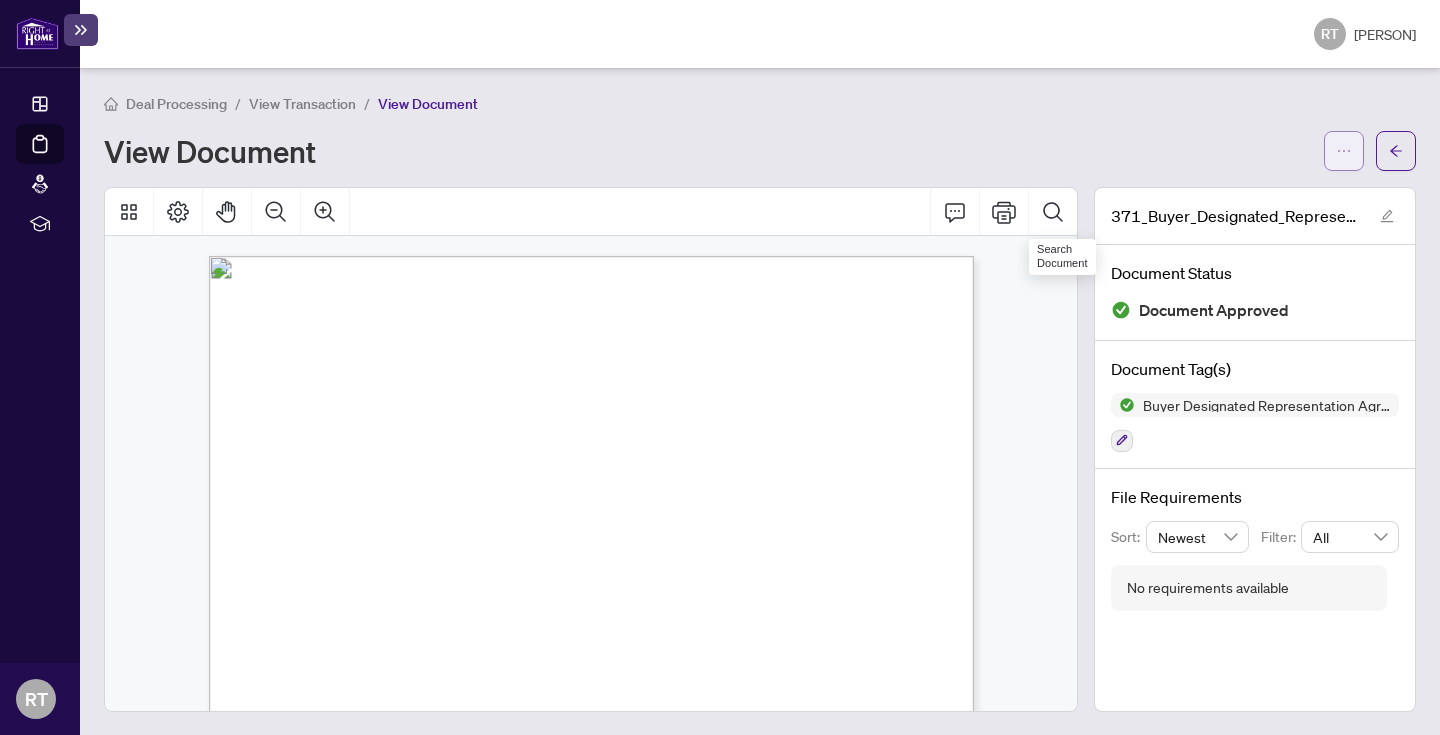 click 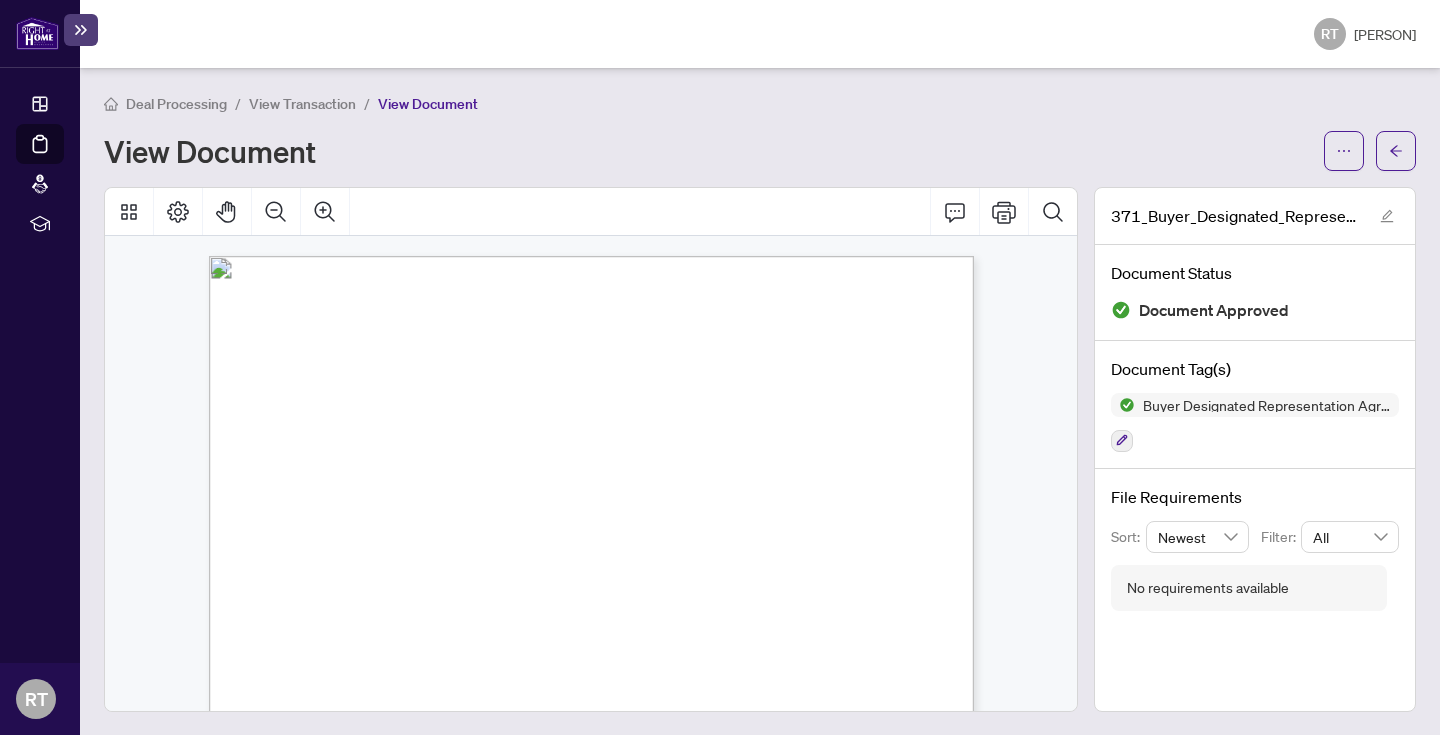 click on "Deal Processing / View Transaction / View Document View Document" at bounding box center [760, 131] 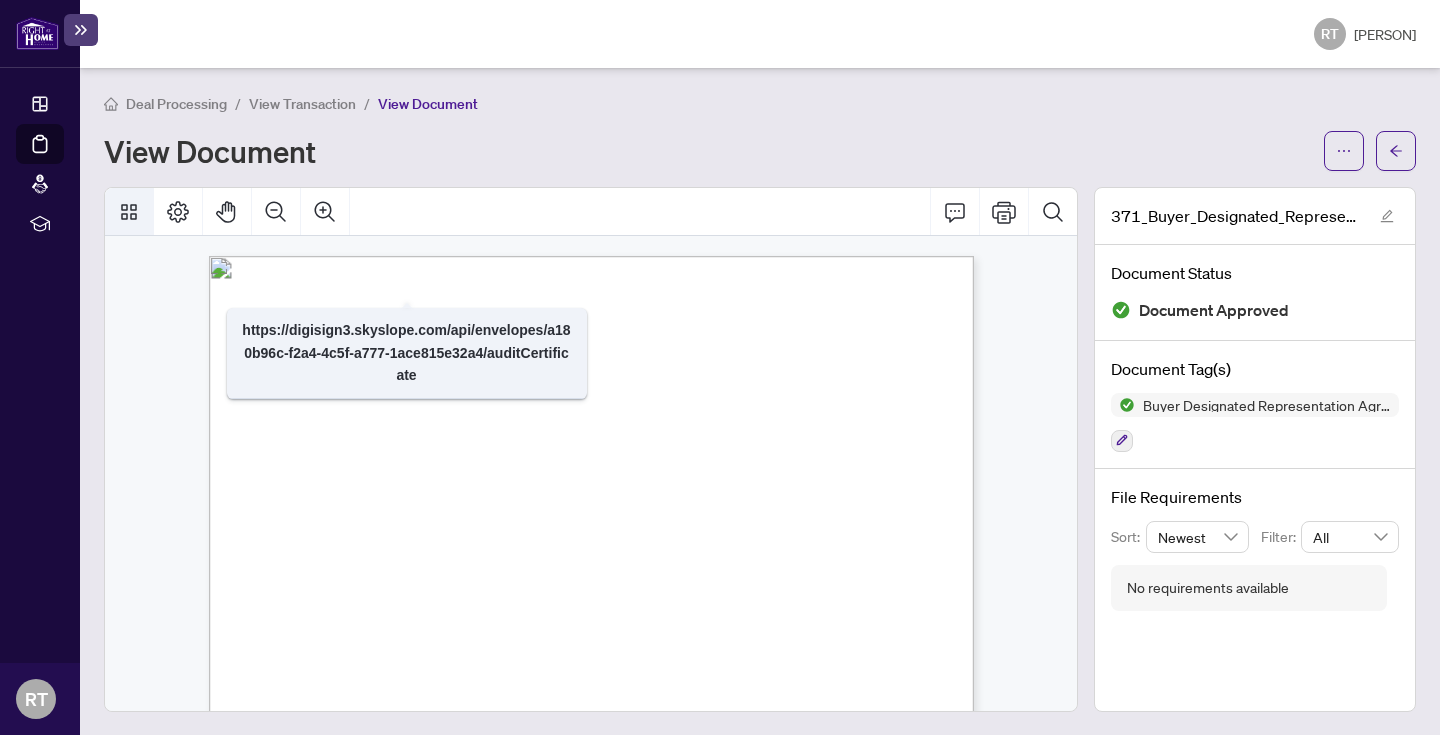 click 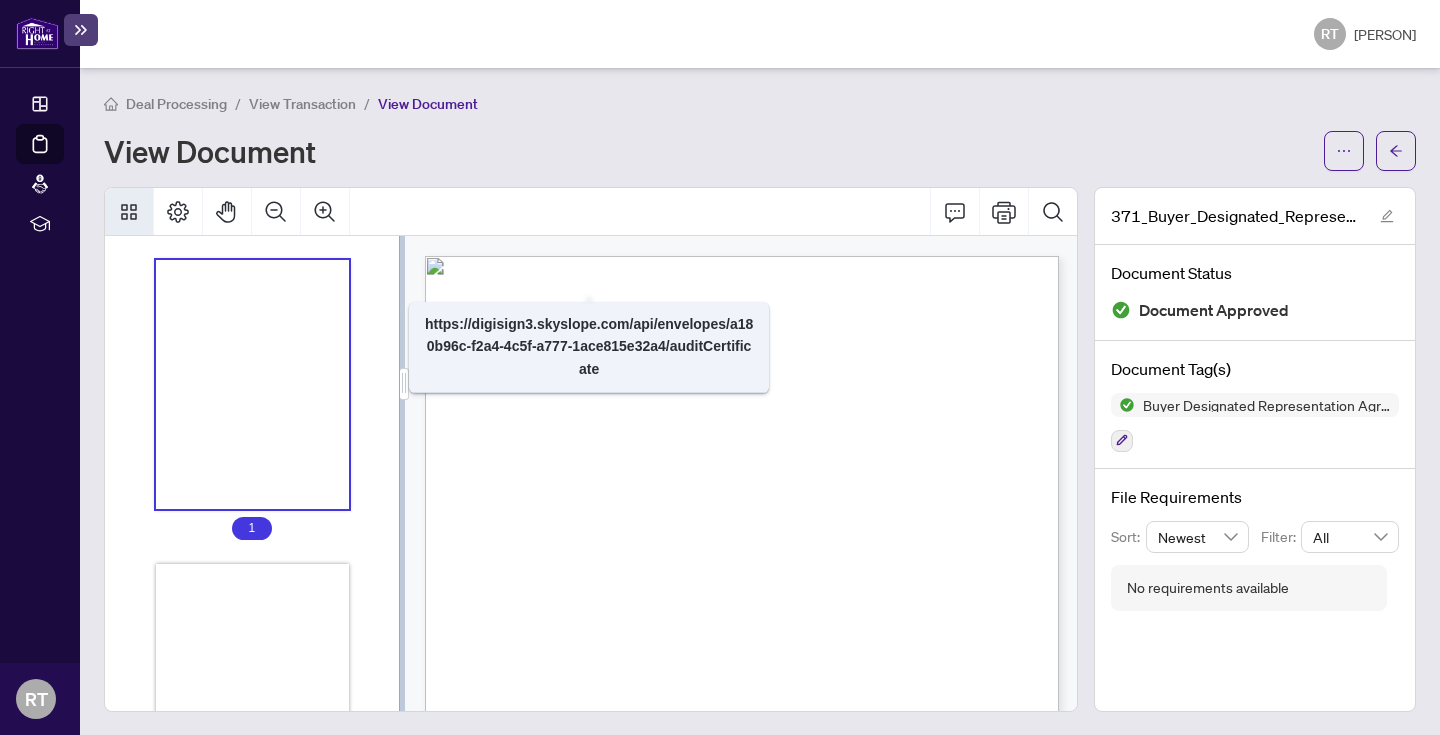 click 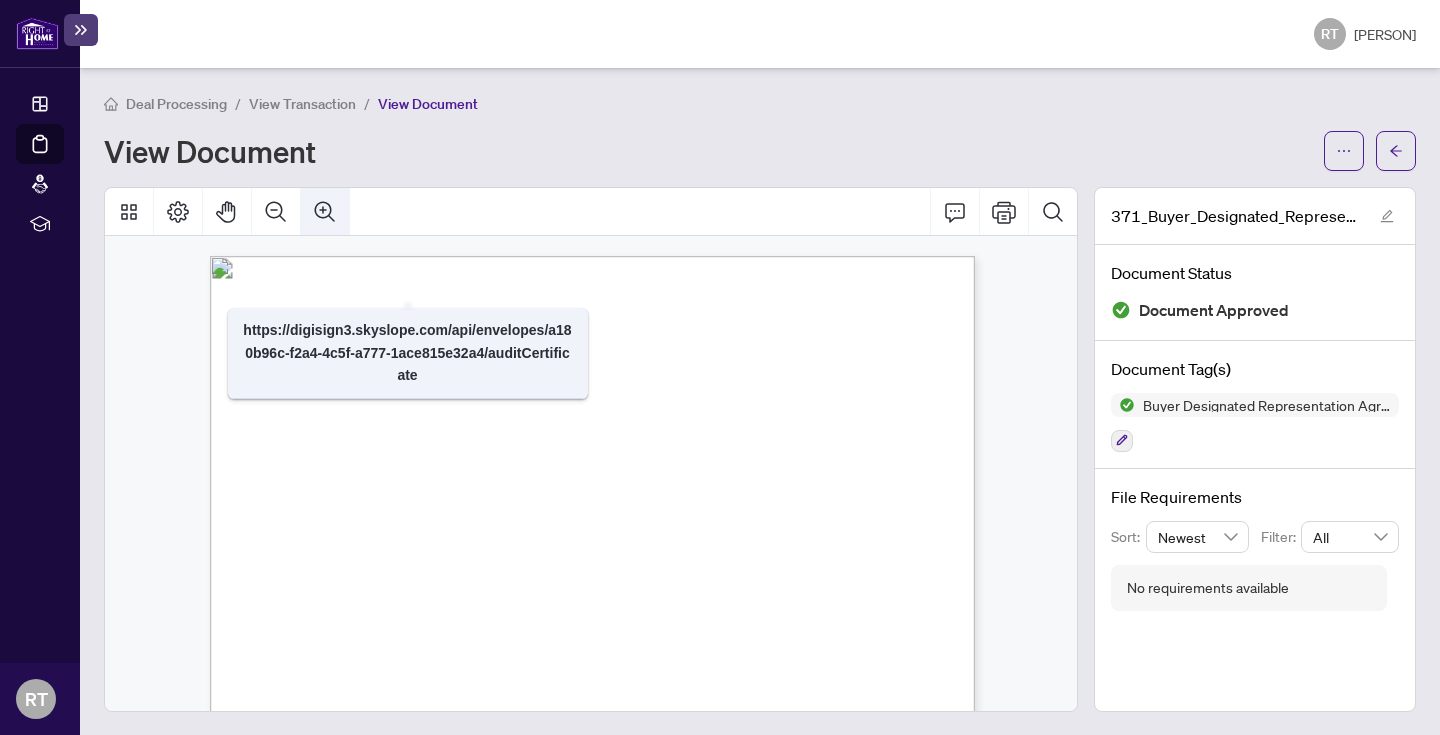 click at bounding box center (325, 212) 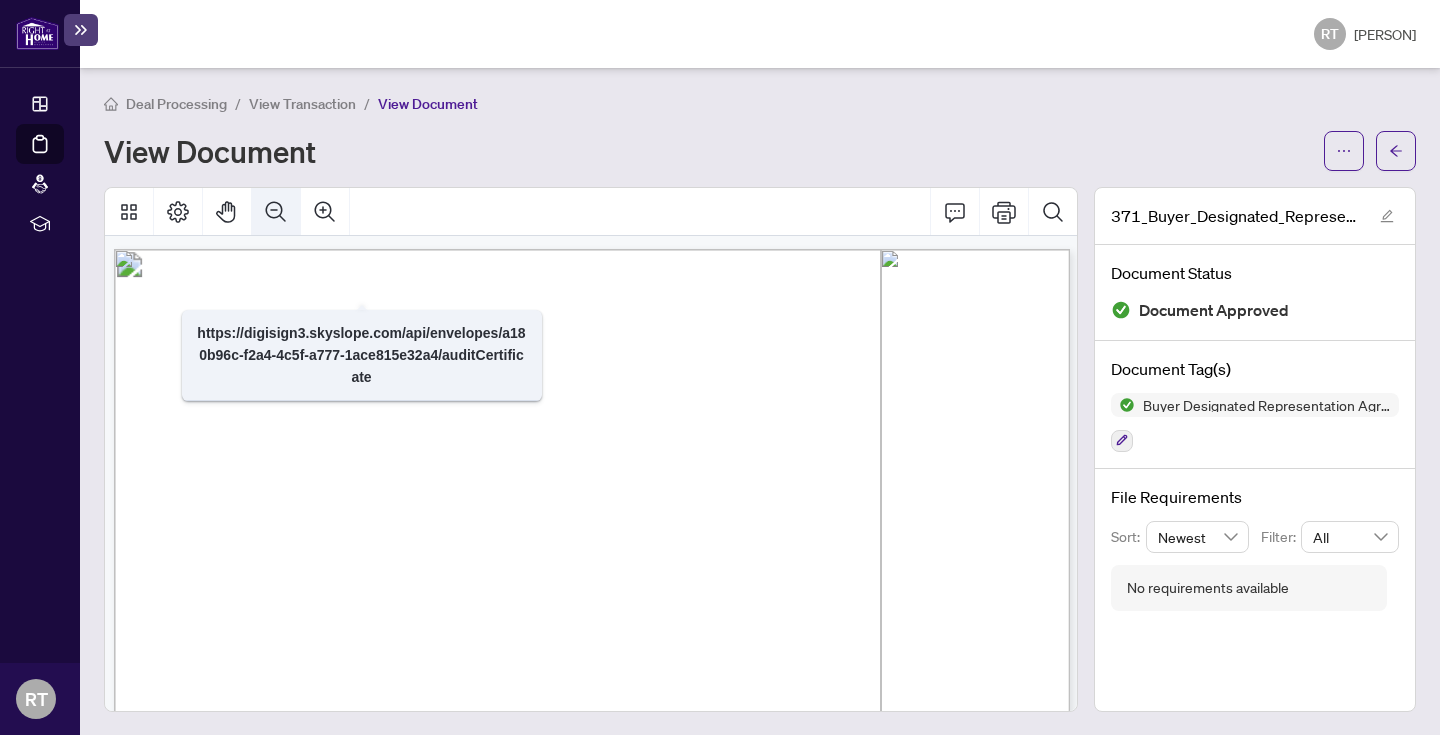 click 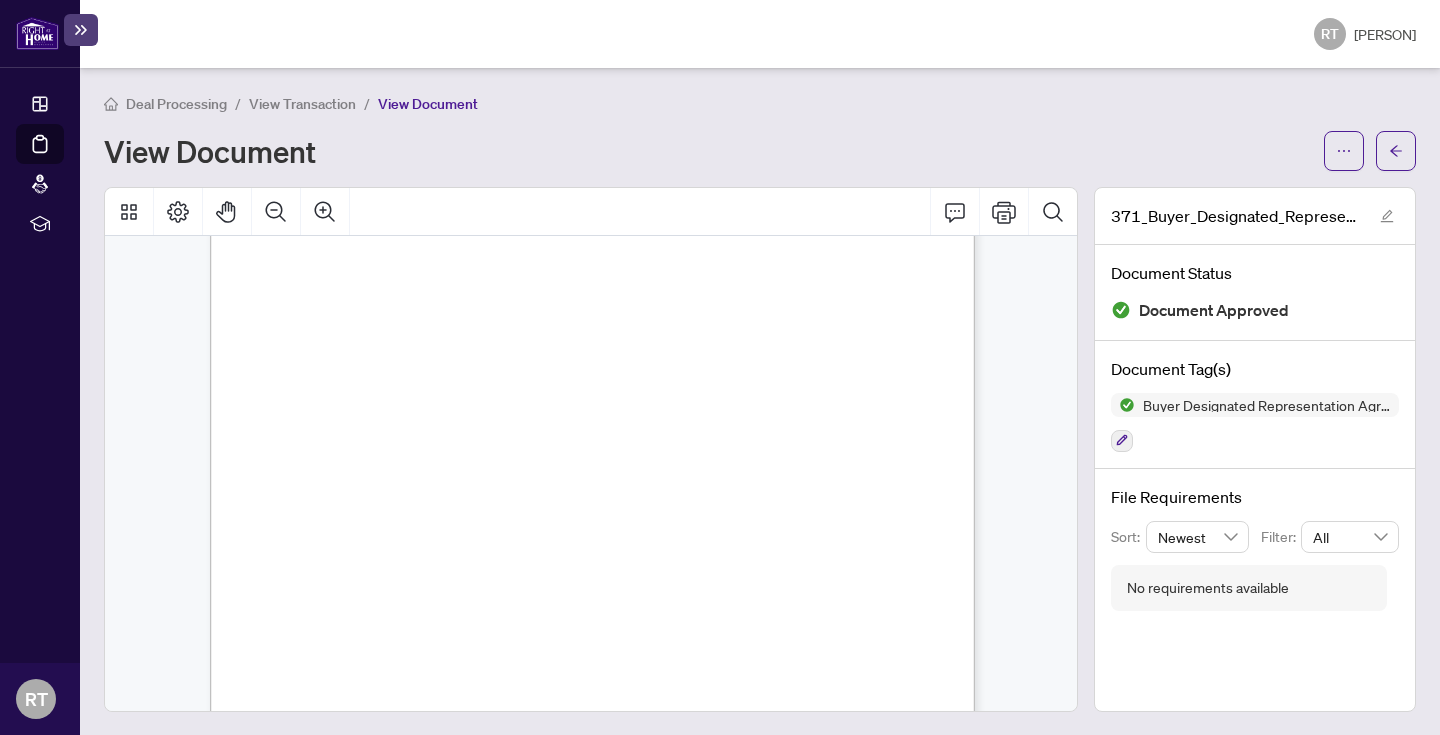 scroll, scrollTop: 1580, scrollLeft: 0, axis: vertical 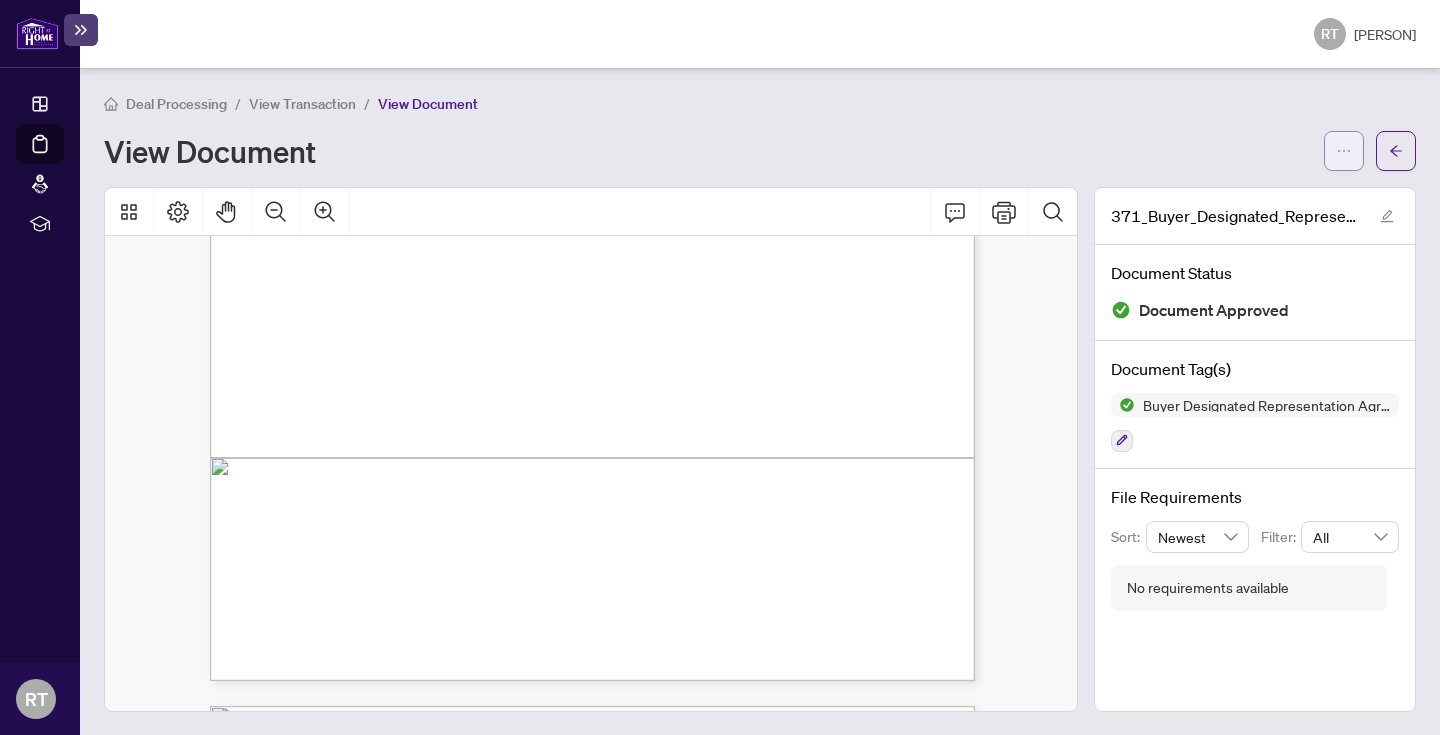 click at bounding box center [1344, 151] 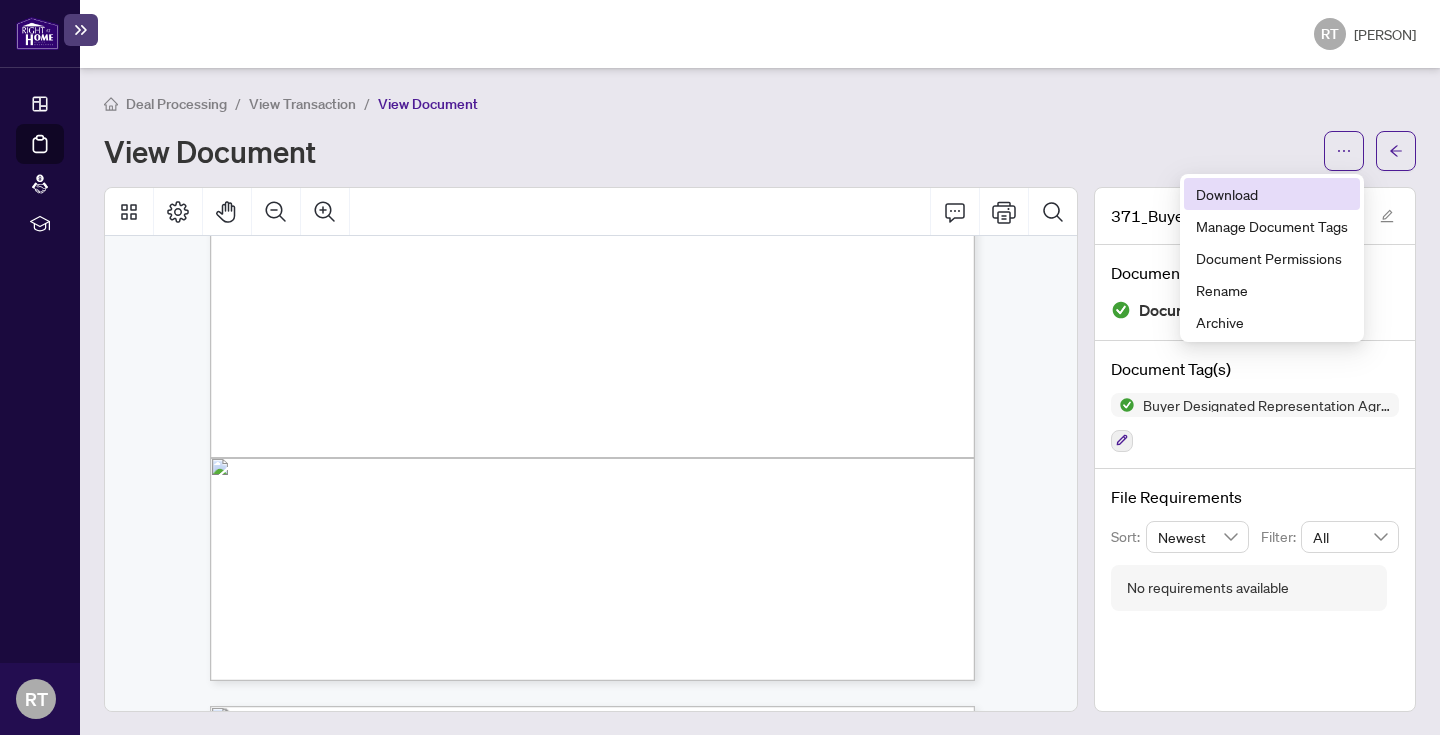 click on "Download" at bounding box center (1272, 194) 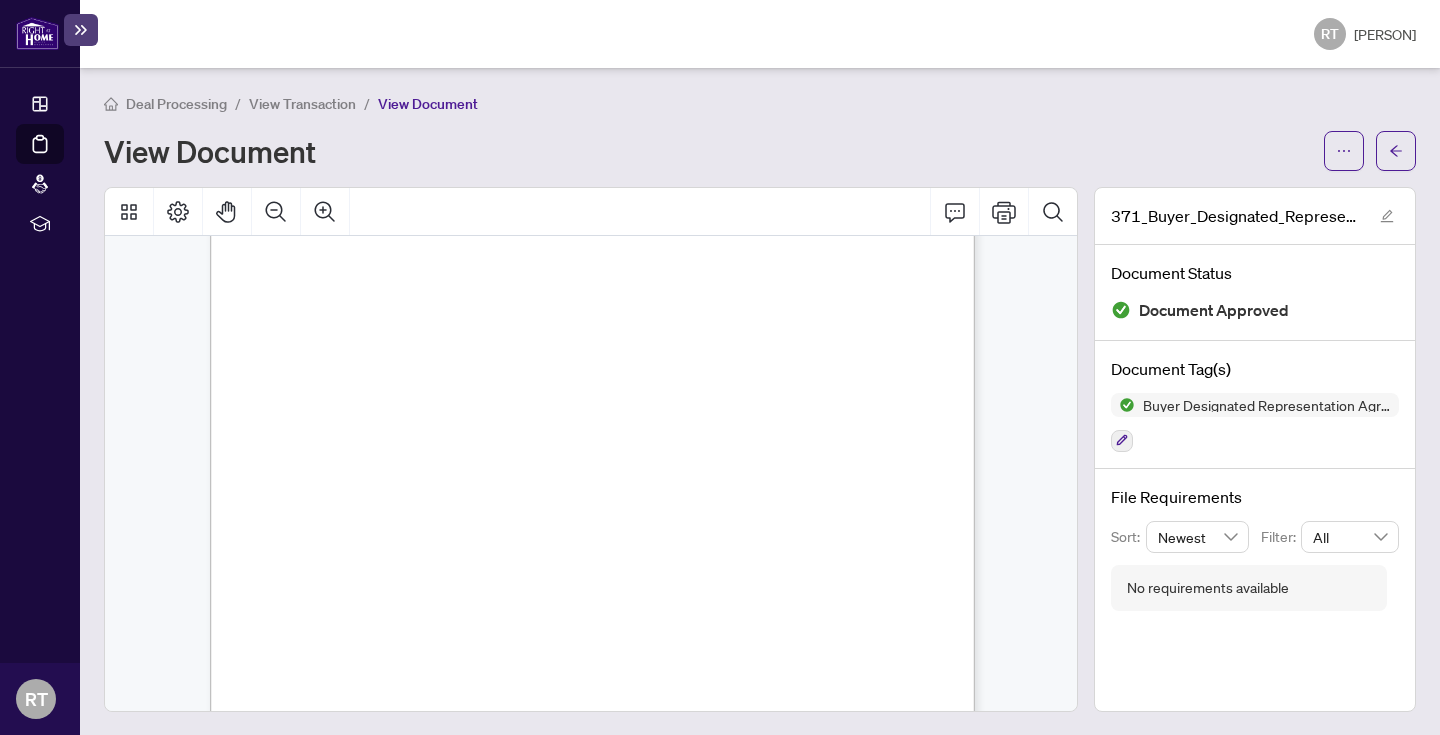 scroll, scrollTop: 148, scrollLeft: 0, axis: vertical 